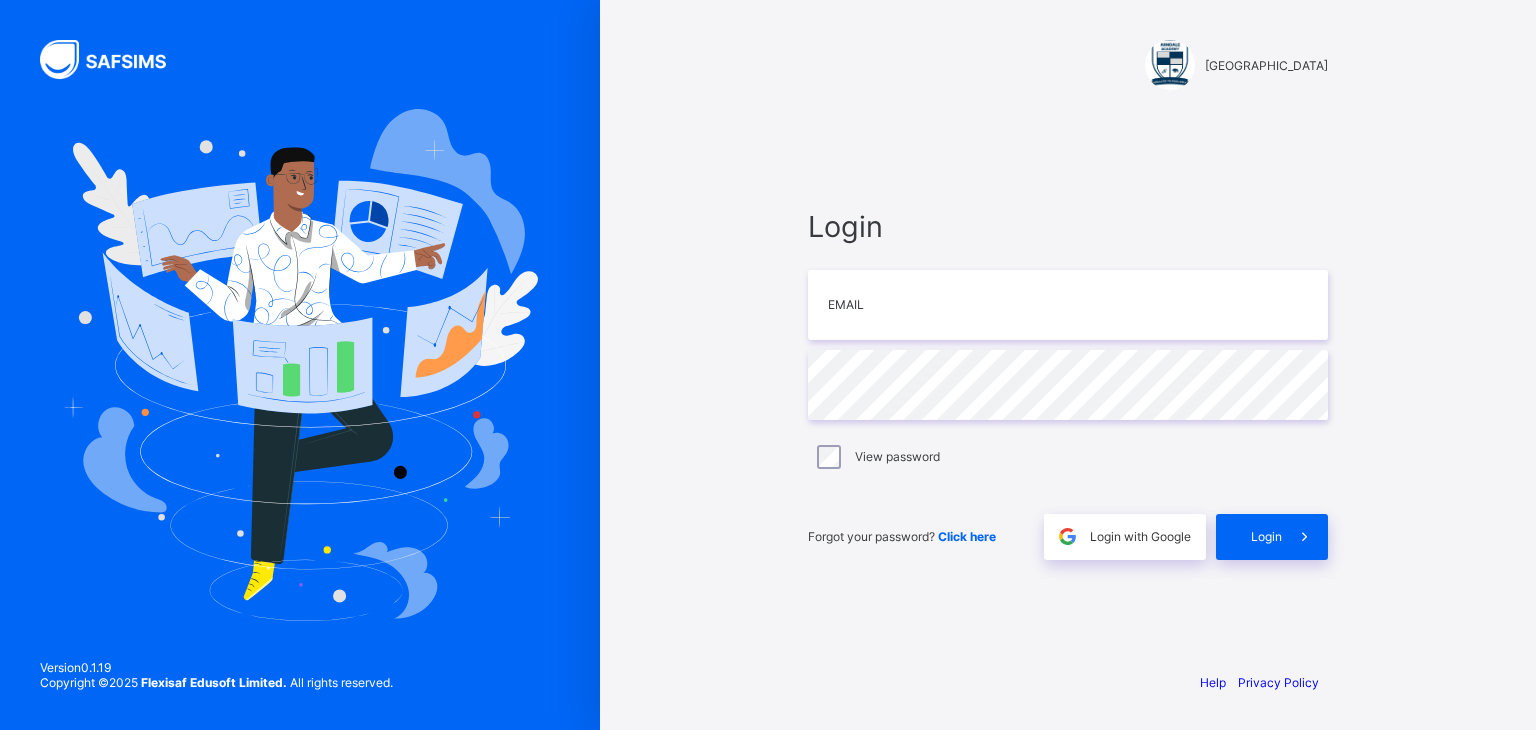 scroll, scrollTop: 0, scrollLeft: 0, axis: both 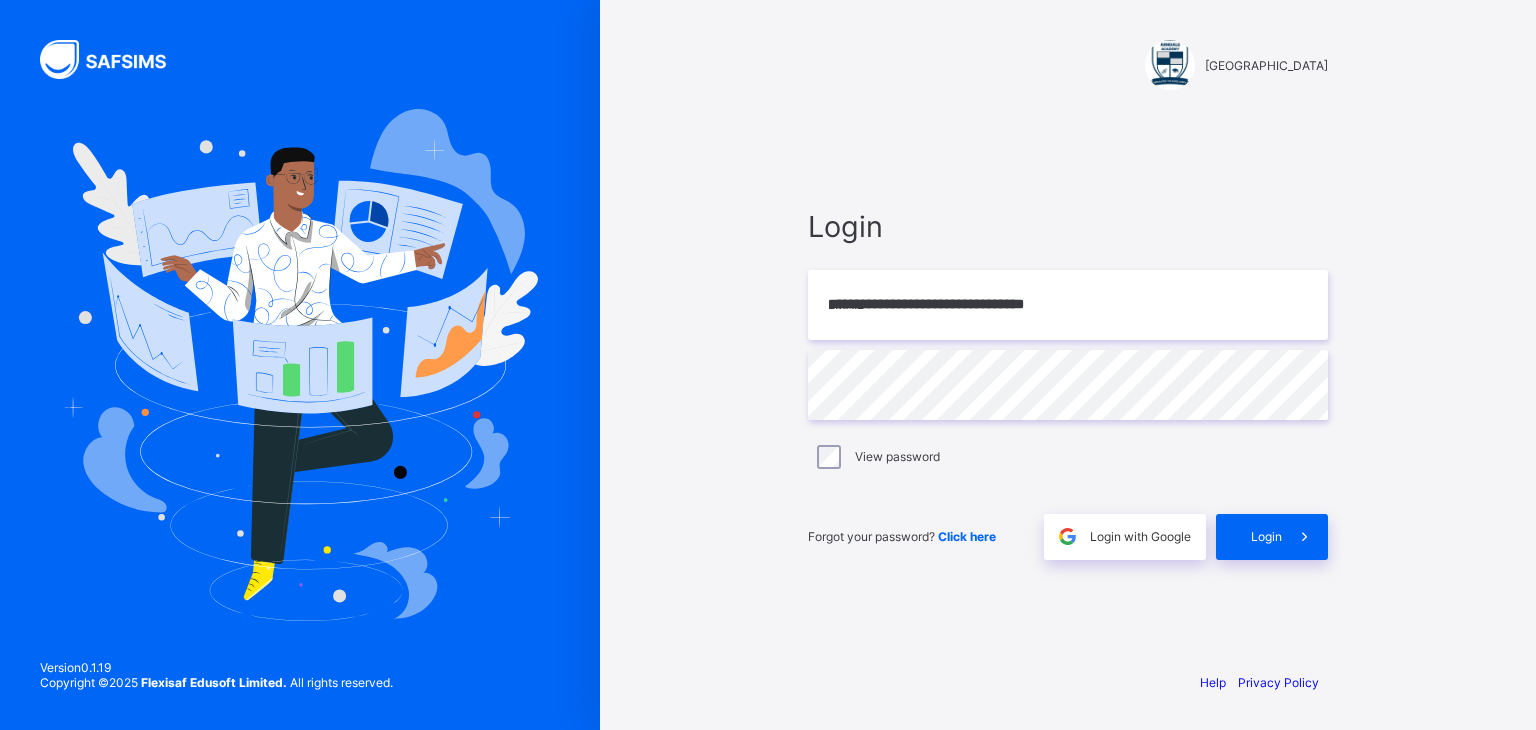 click on "**********" at bounding box center [1068, 365] 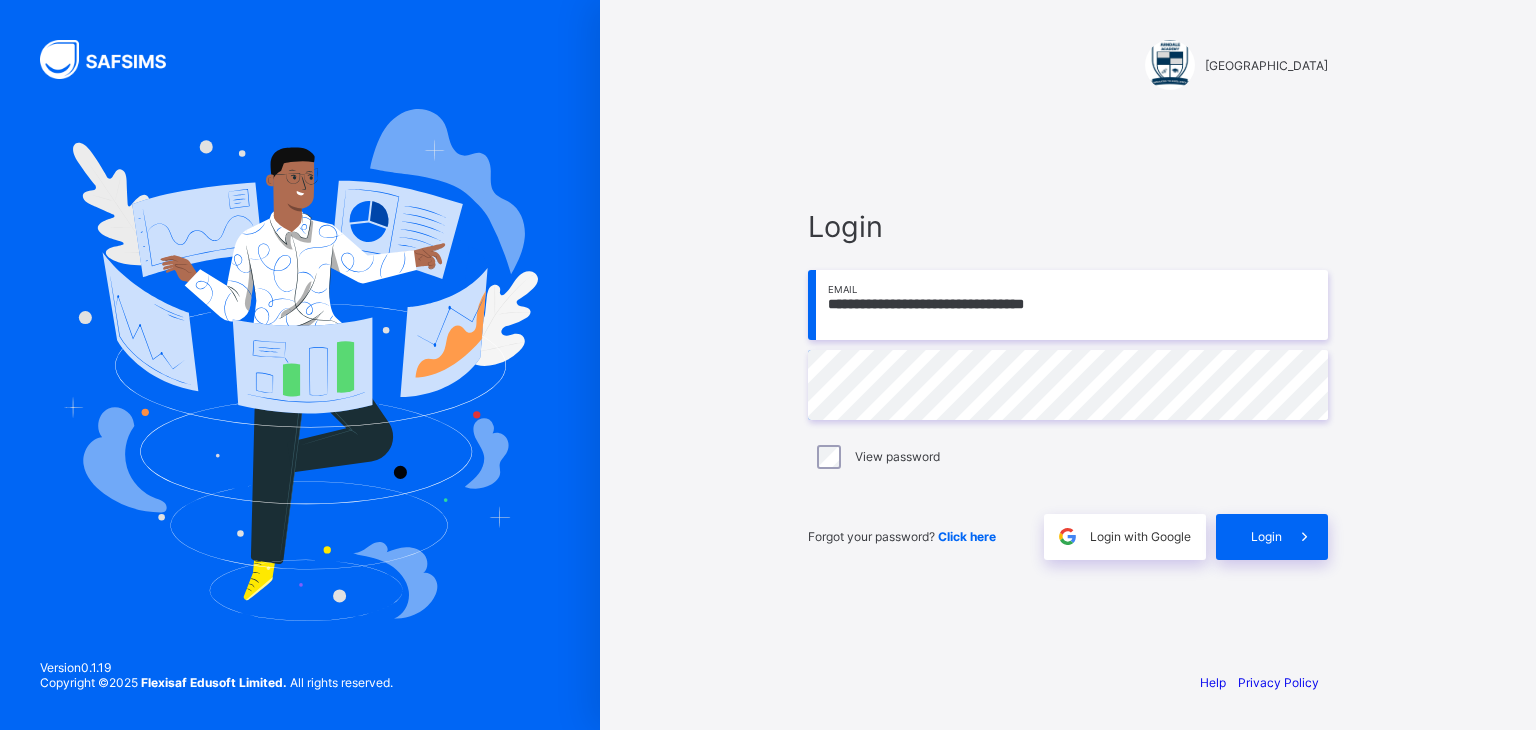 drag, startPoint x: 1082, startPoint y: 302, endPoint x: 777, endPoint y: 311, distance: 305.13275 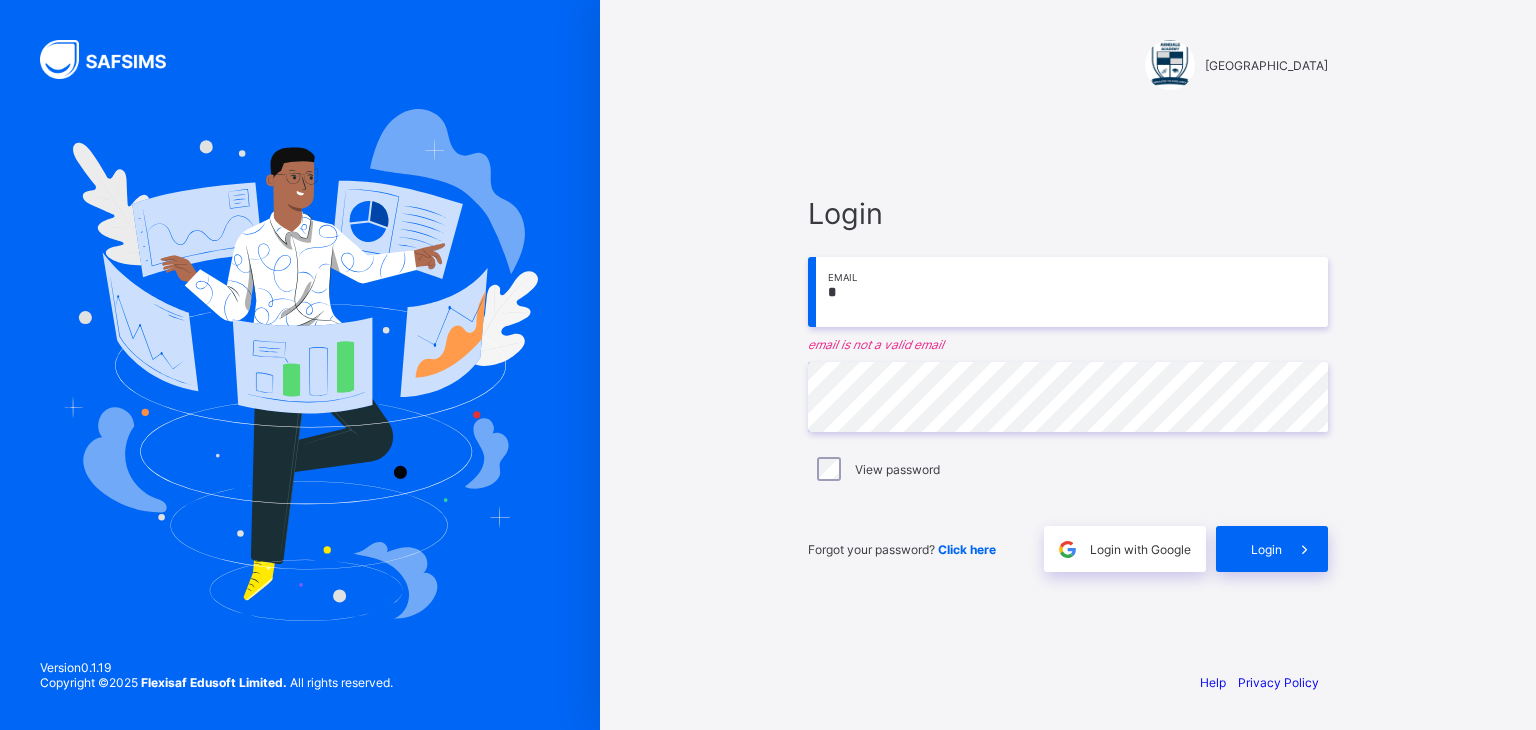 type on "**********" 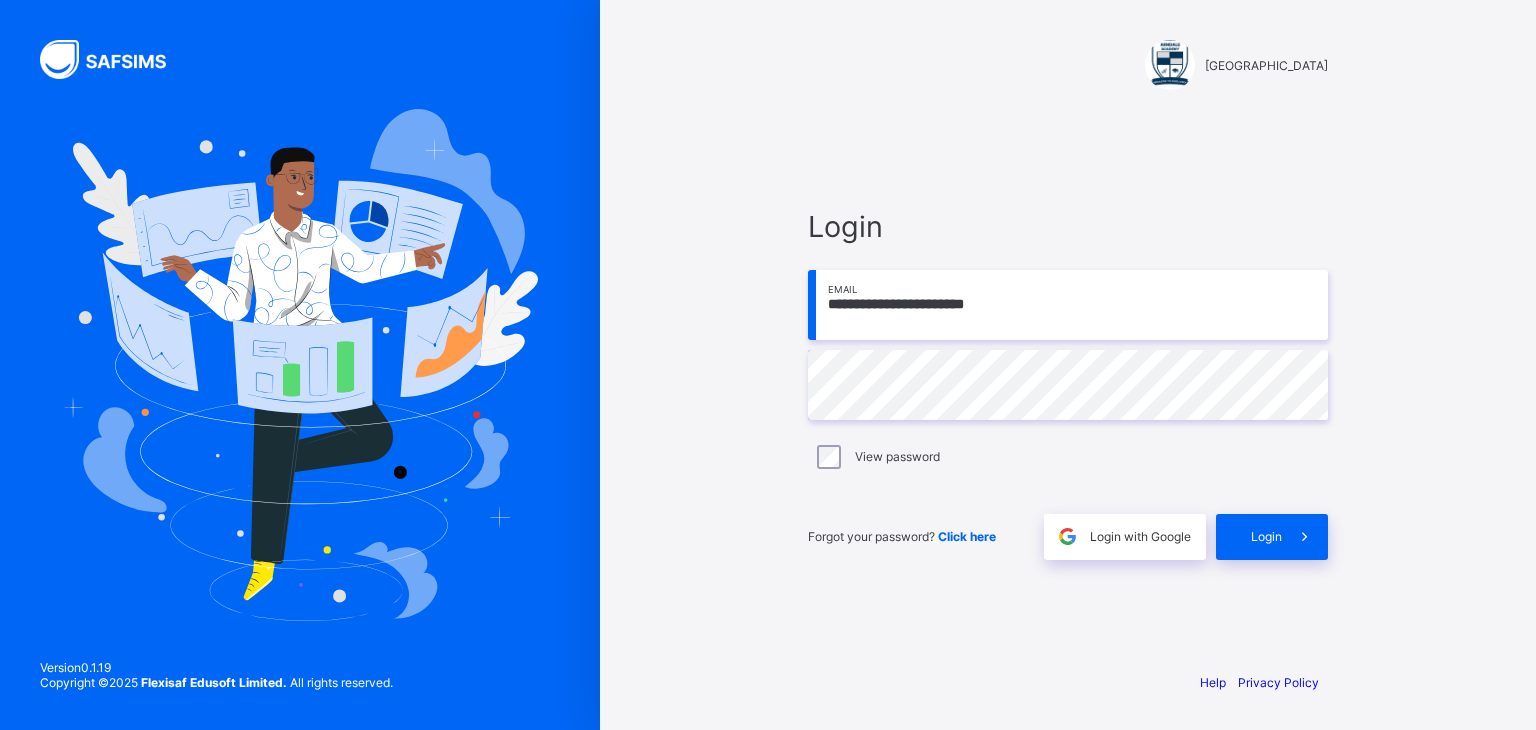 click on "**********" at bounding box center (768, 365) 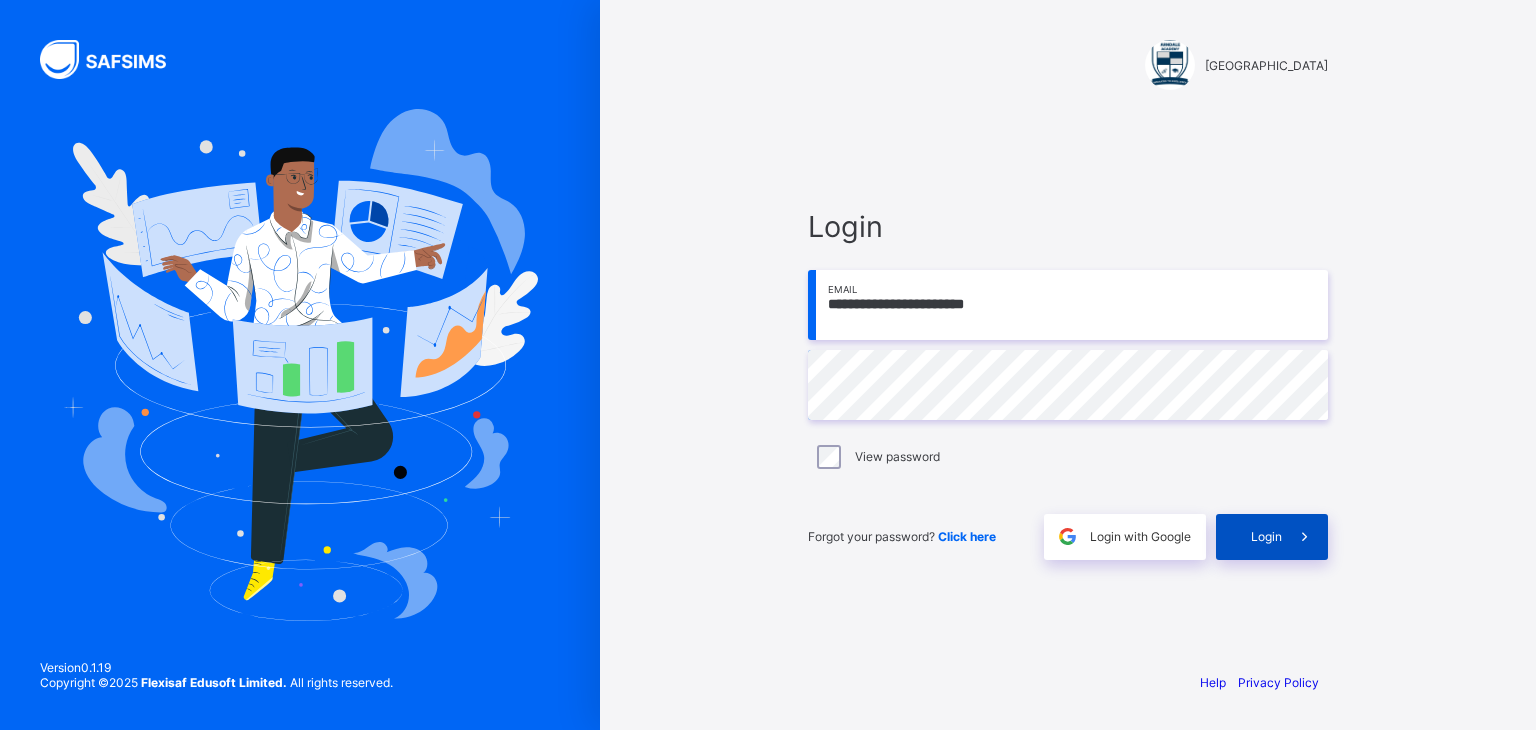 click on "Login" at bounding box center [1266, 536] 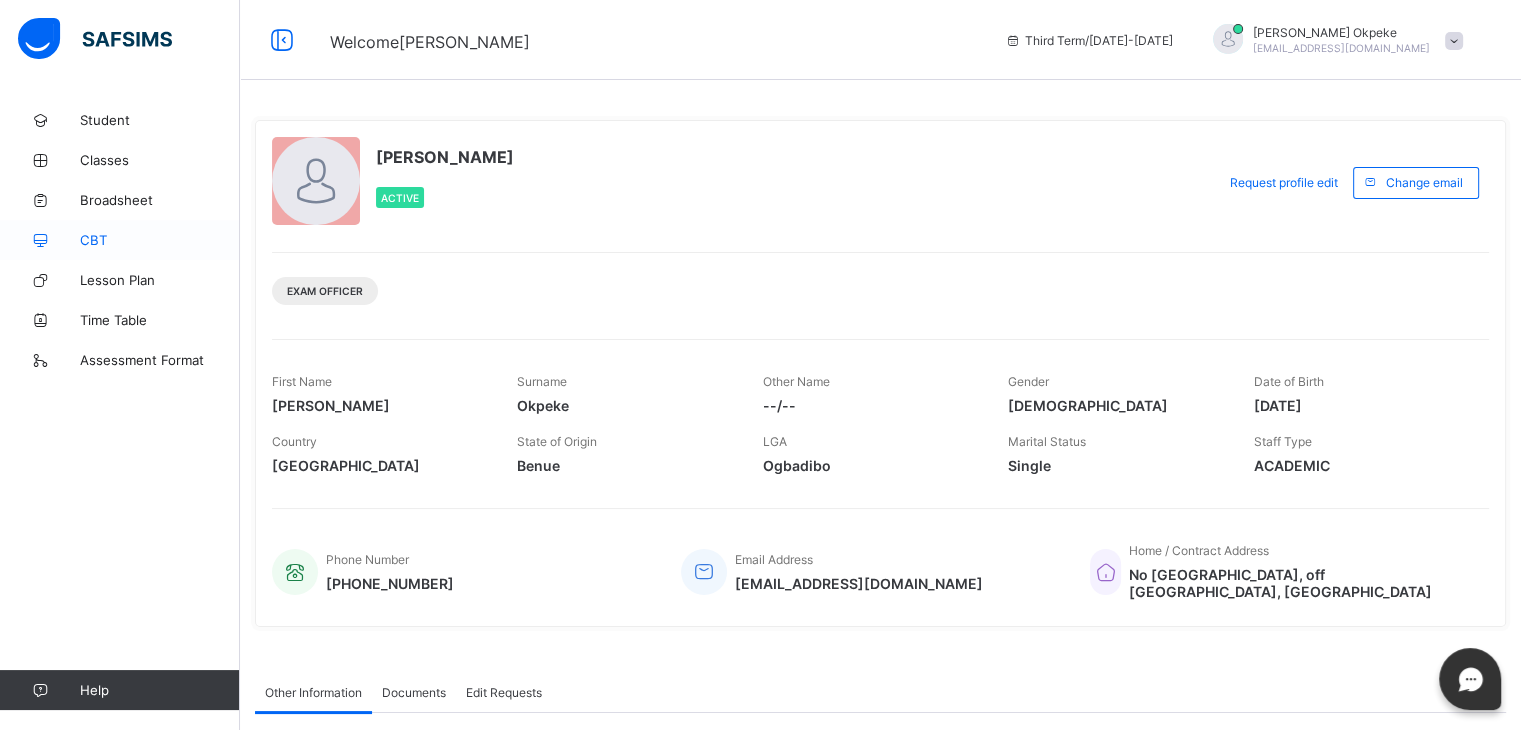click on "CBT" at bounding box center (160, 240) 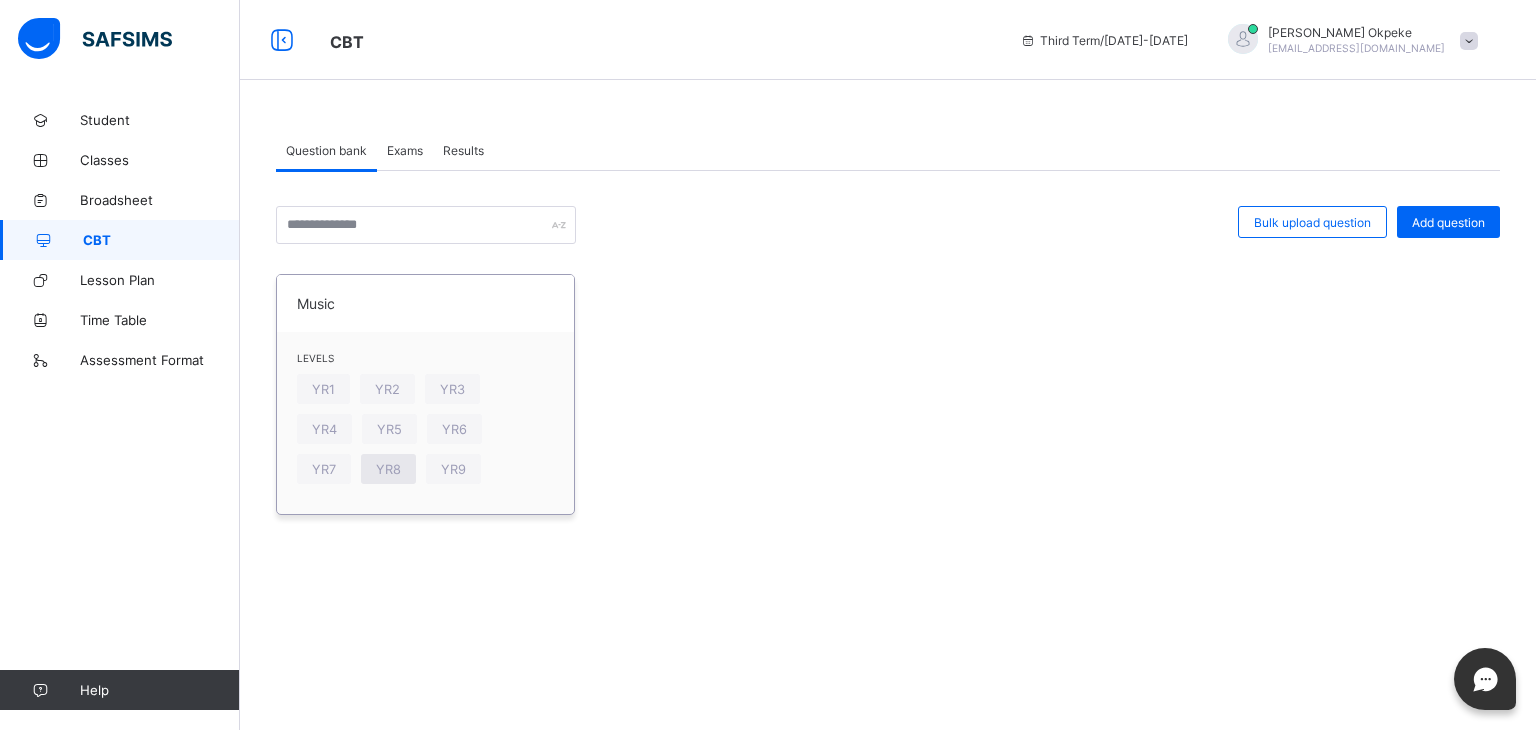 click on "YR8" at bounding box center (388, 469) 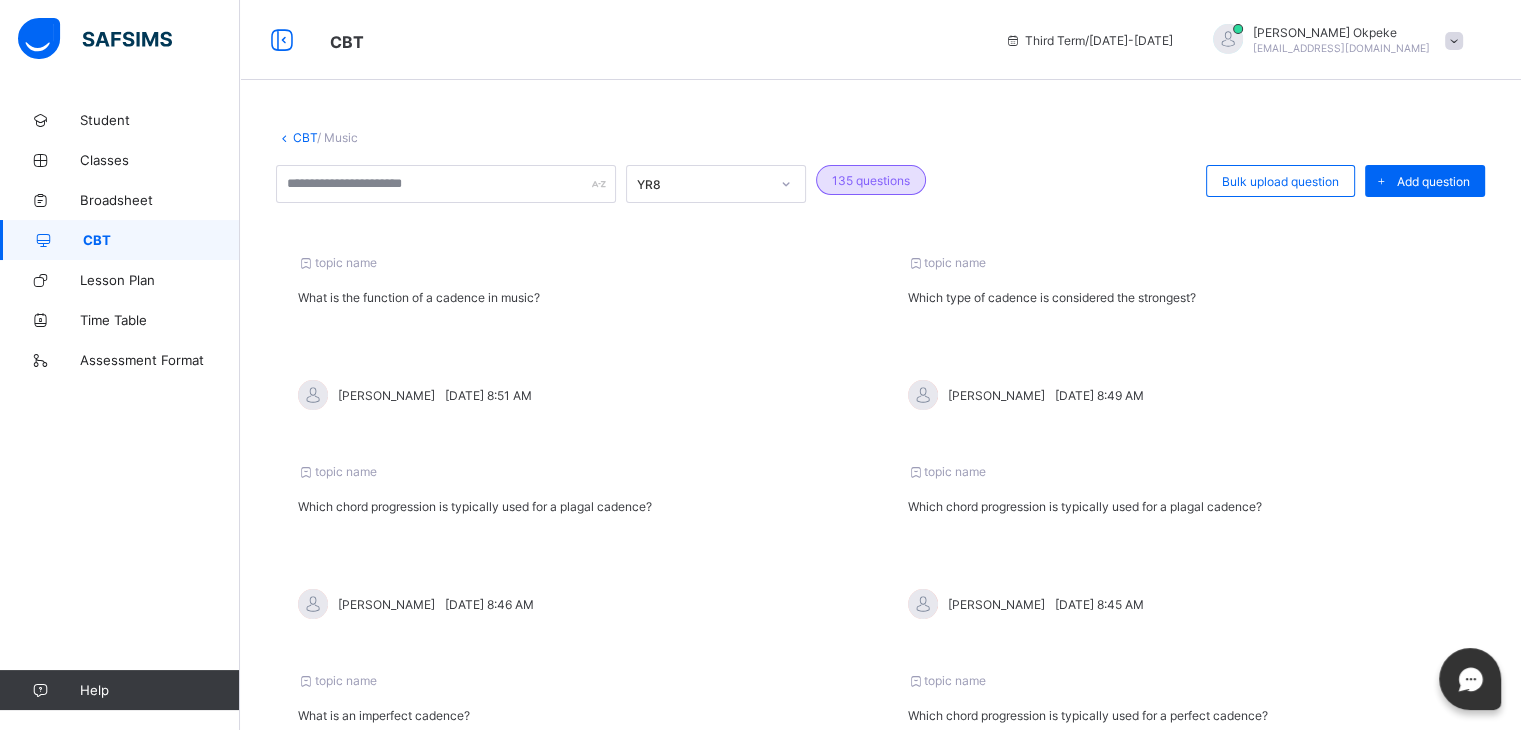 click on "Which chord progression is typically used for a plagal cadence?" at bounding box center (1186, 514) 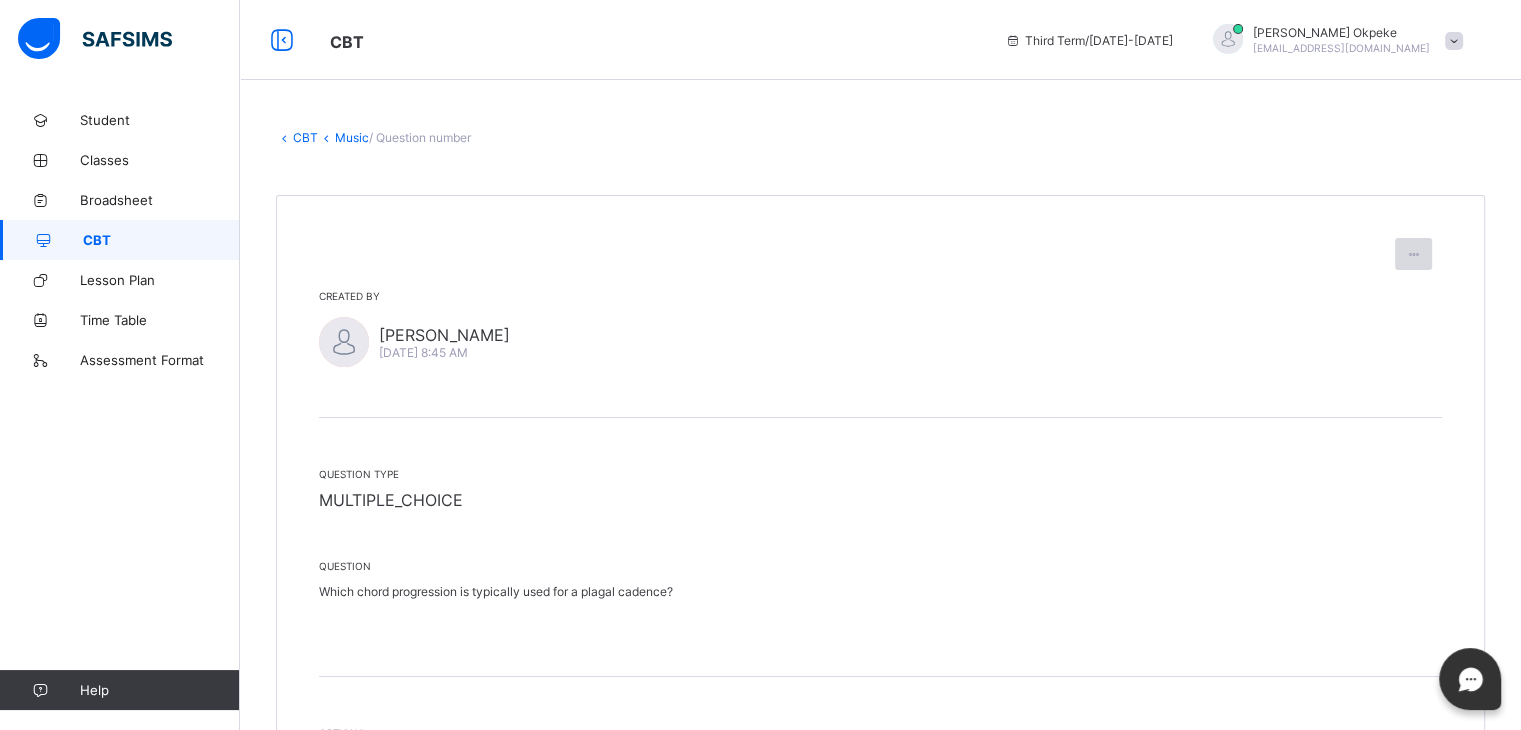 click at bounding box center [1413, 254] 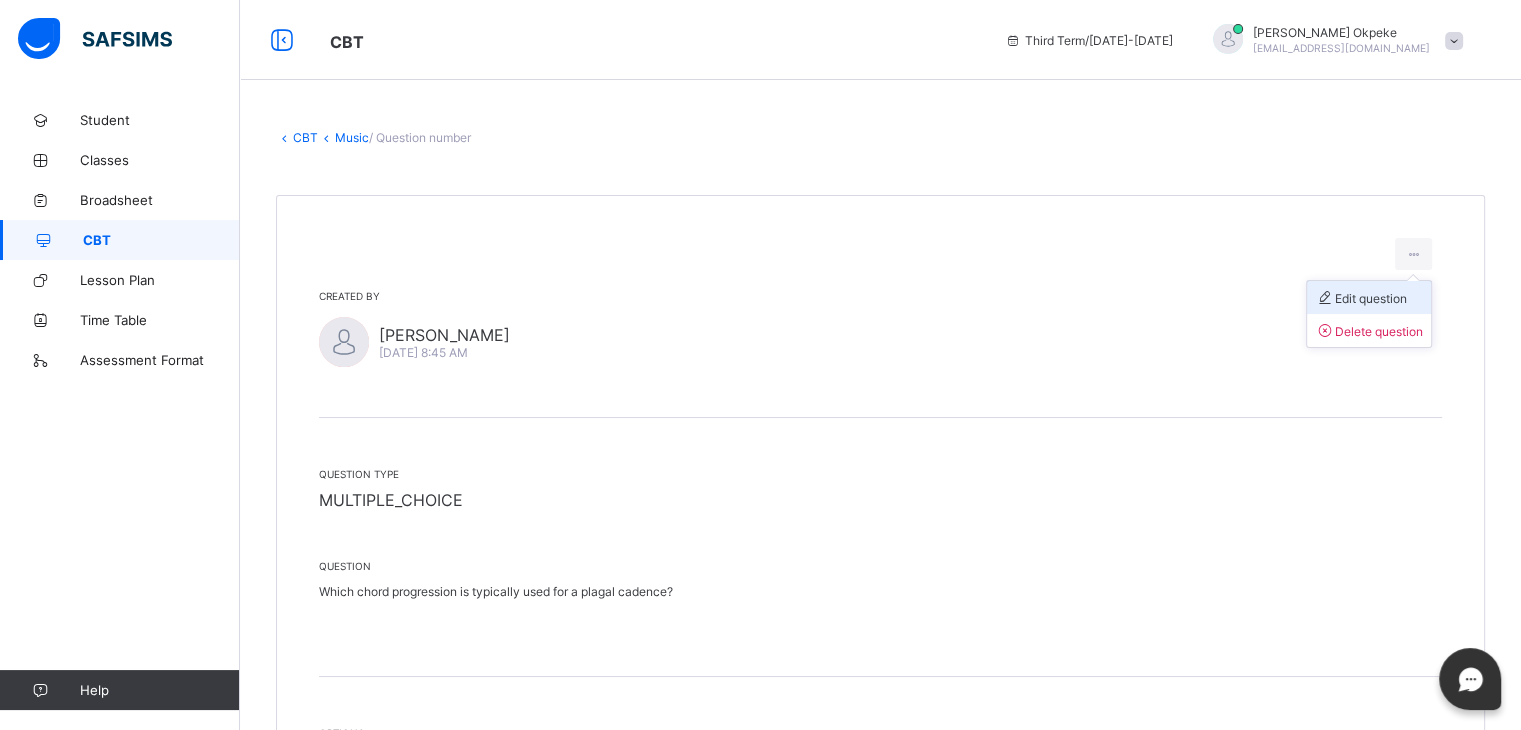 click on "Edit question" at bounding box center (1361, 298) 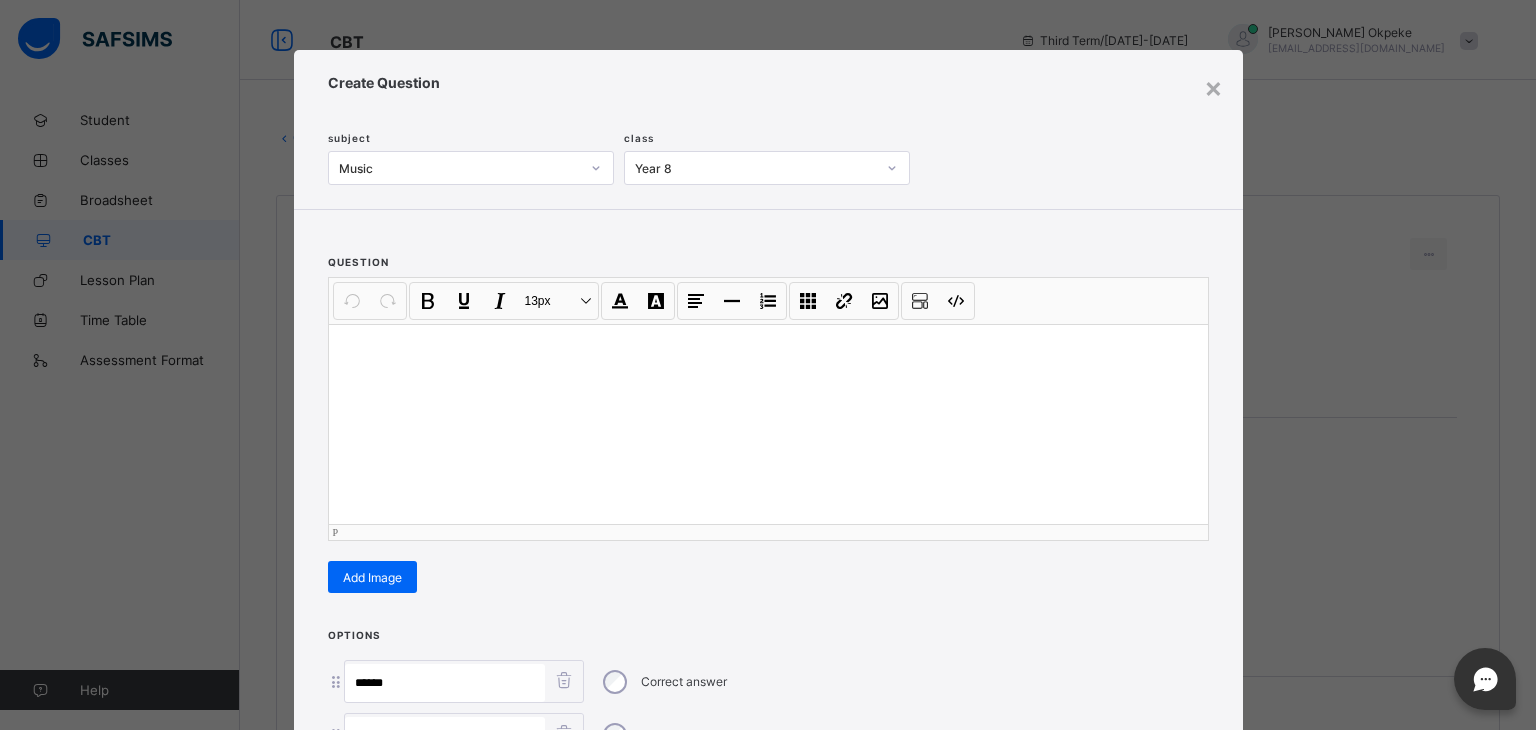 click at bounding box center (768, 424) 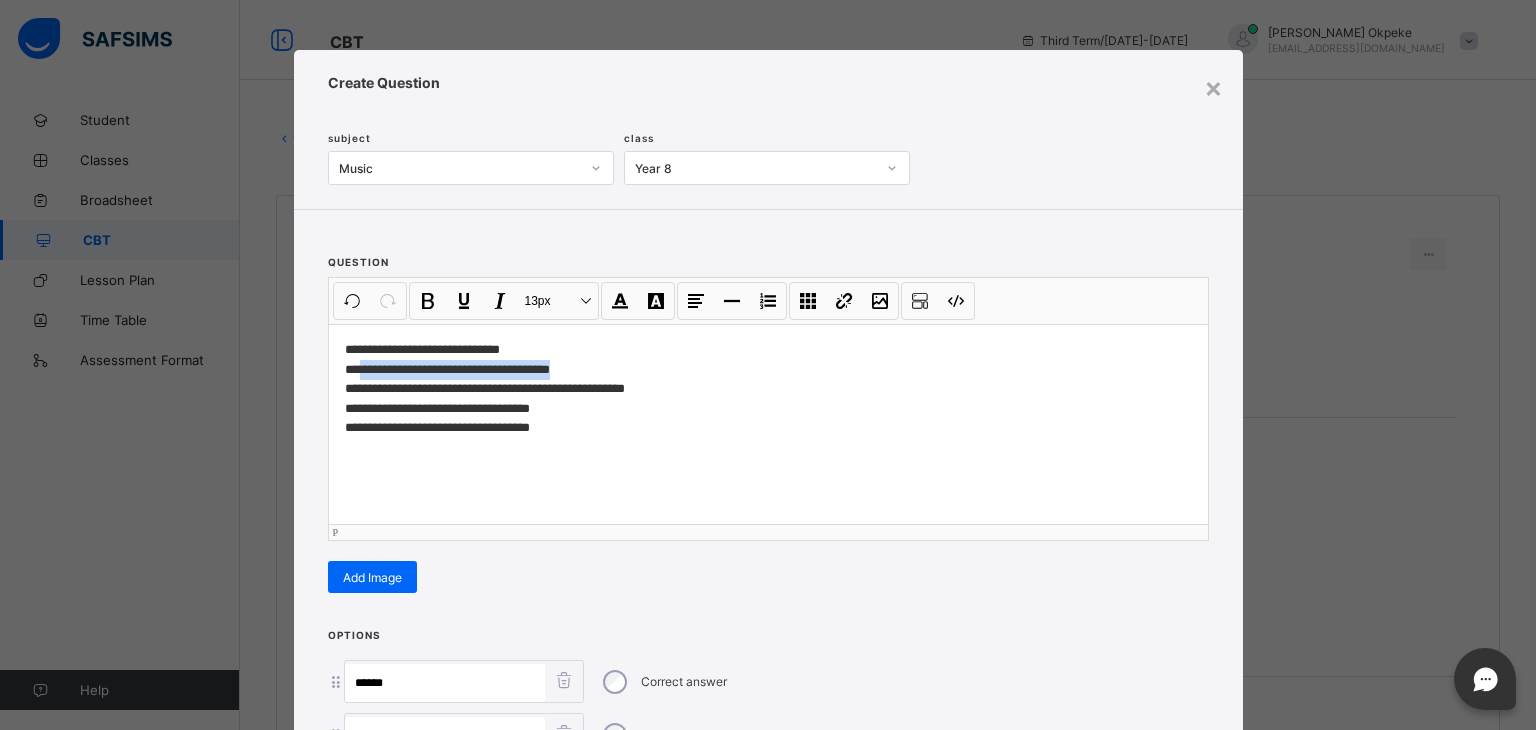 drag, startPoint x: 562, startPoint y: 370, endPoint x: 355, endPoint y: 366, distance: 207.03865 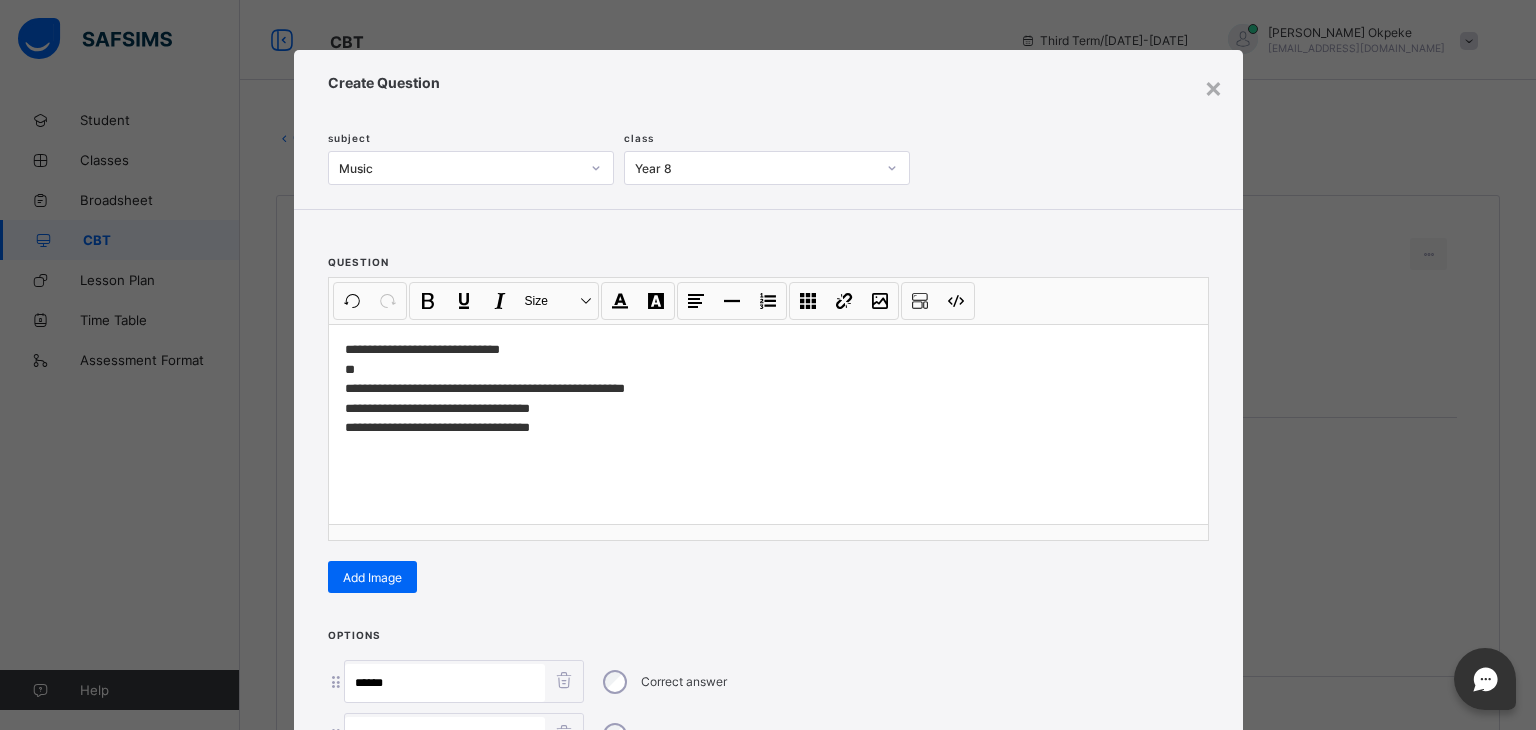 drag, startPoint x: 421, startPoint y: 691, endPoint x: 277, endPoint y: 692, distance: 144.00348 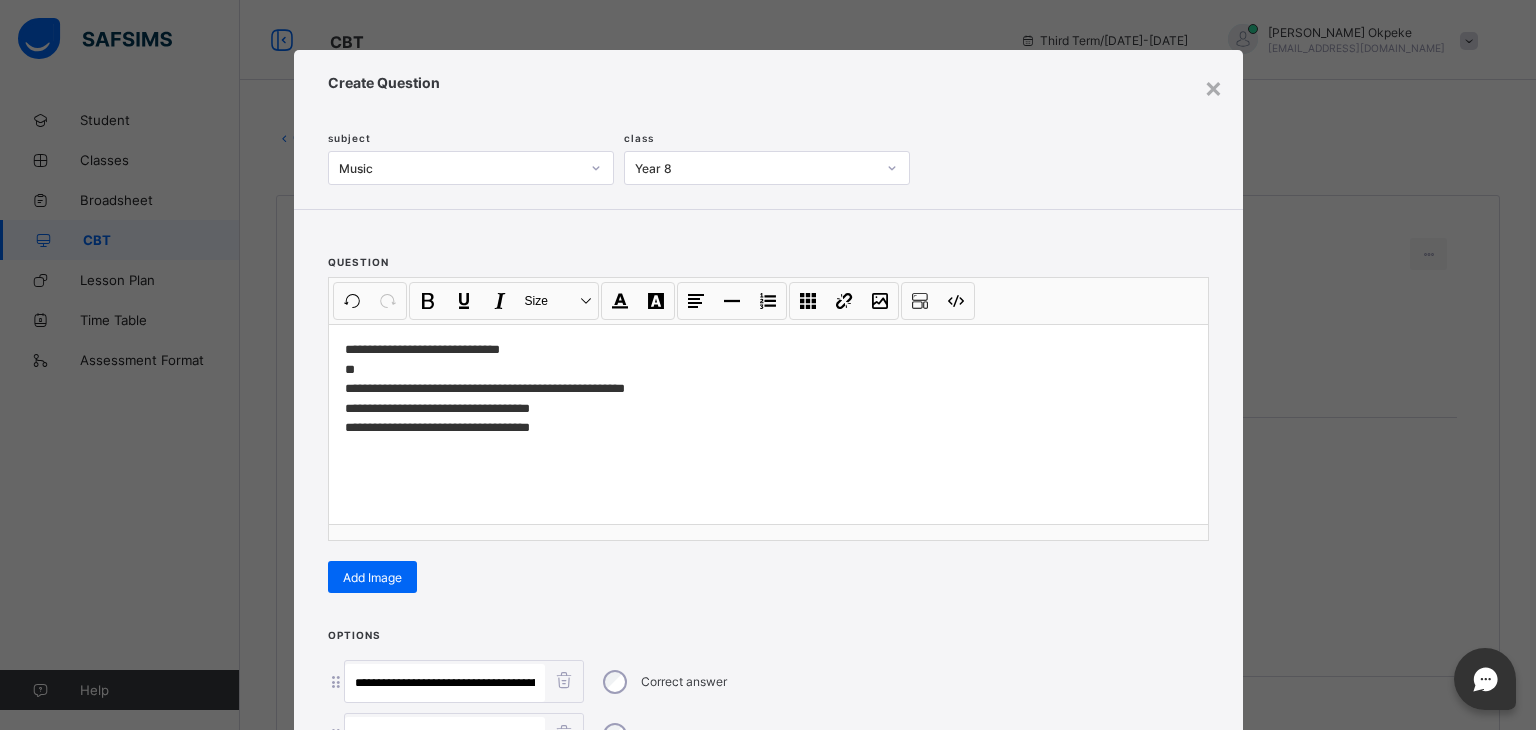 scroll, scrollTop: 0, scrollLeft: 27, axis: horizontal 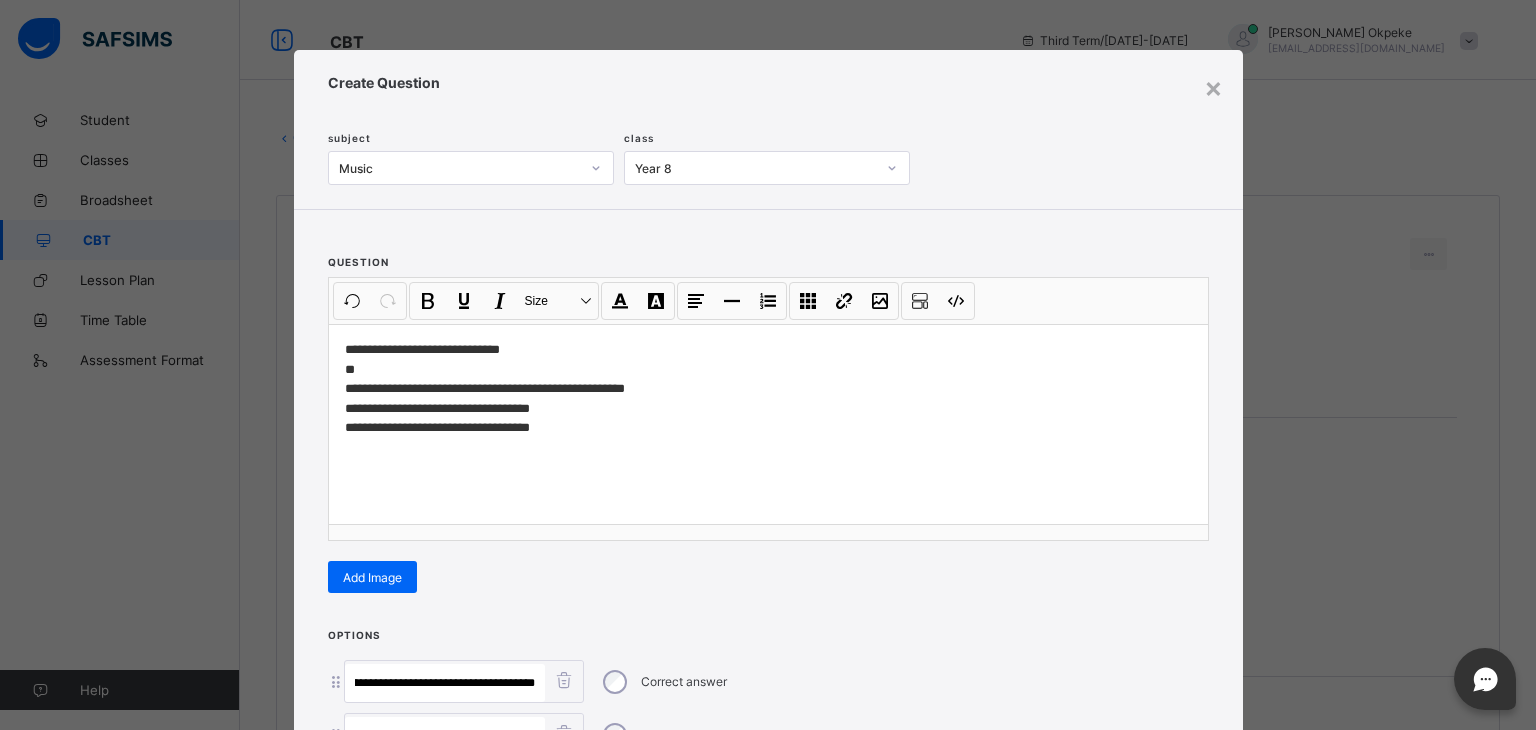 type on "**********" 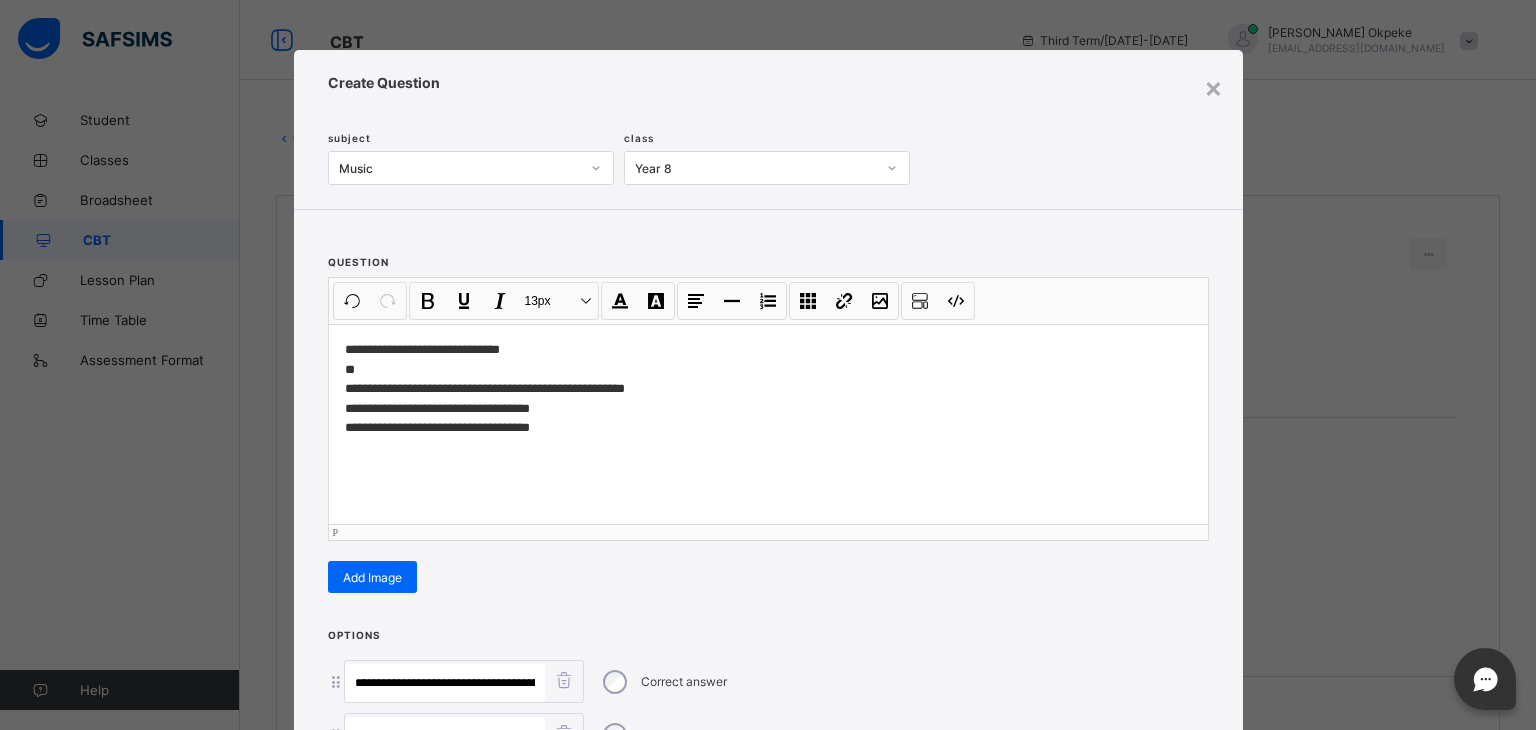 click on "**********" at bounding box center (768, 398) 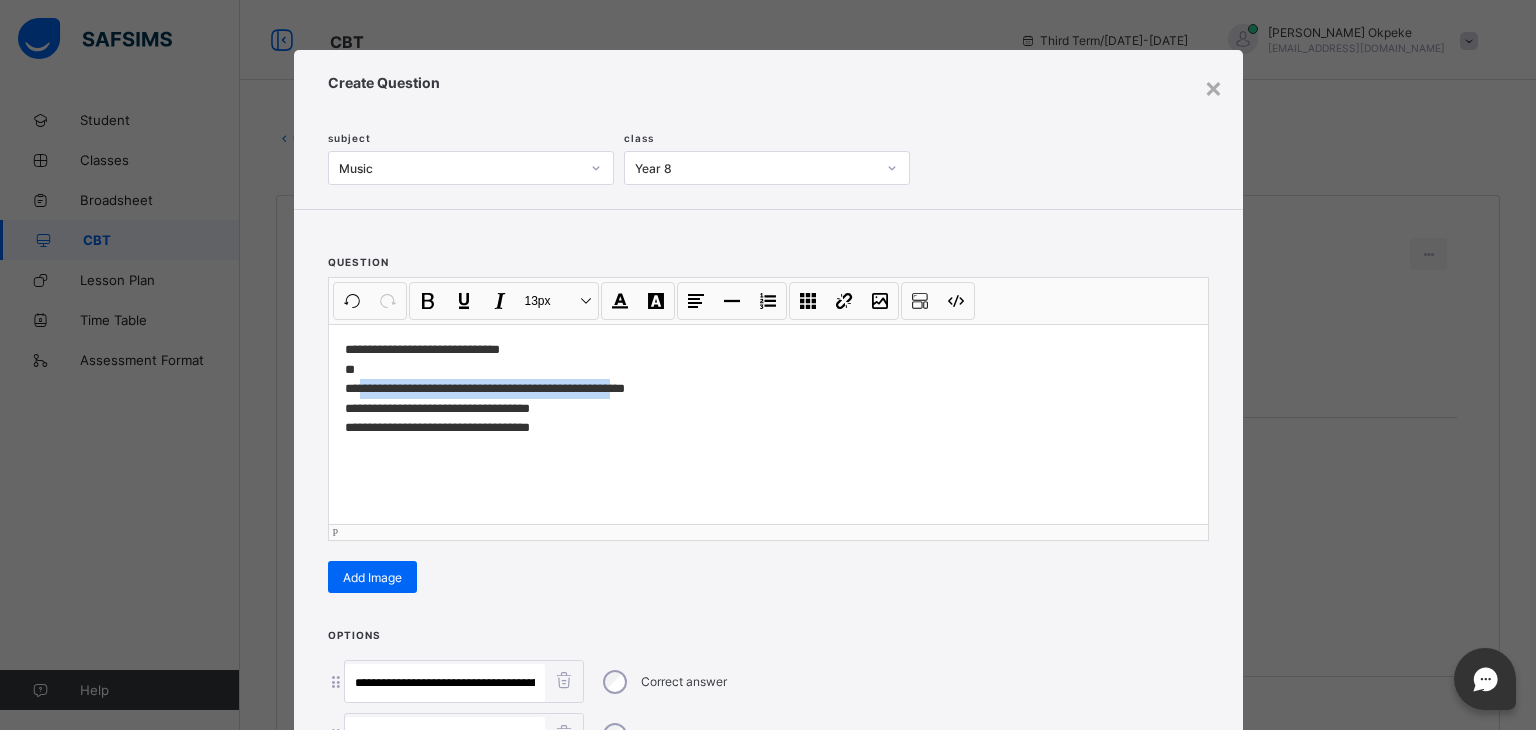 drag, startPoint x: 623, startPoint y: 393, endPoint x: 359, endPoint y: 386, distance: 264.09277 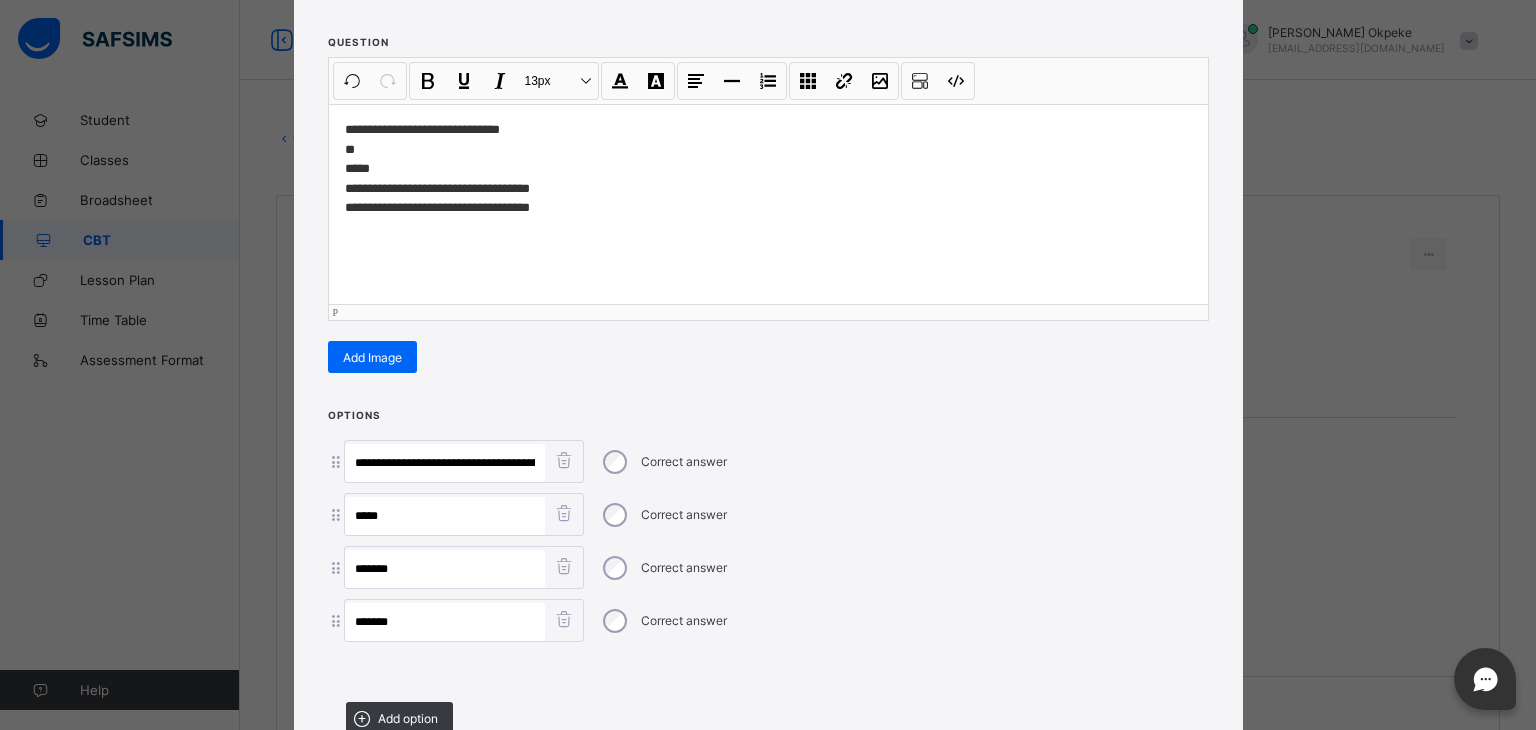 scroll, scrollTop: 223, scrollLeft: 0, axis: vertical 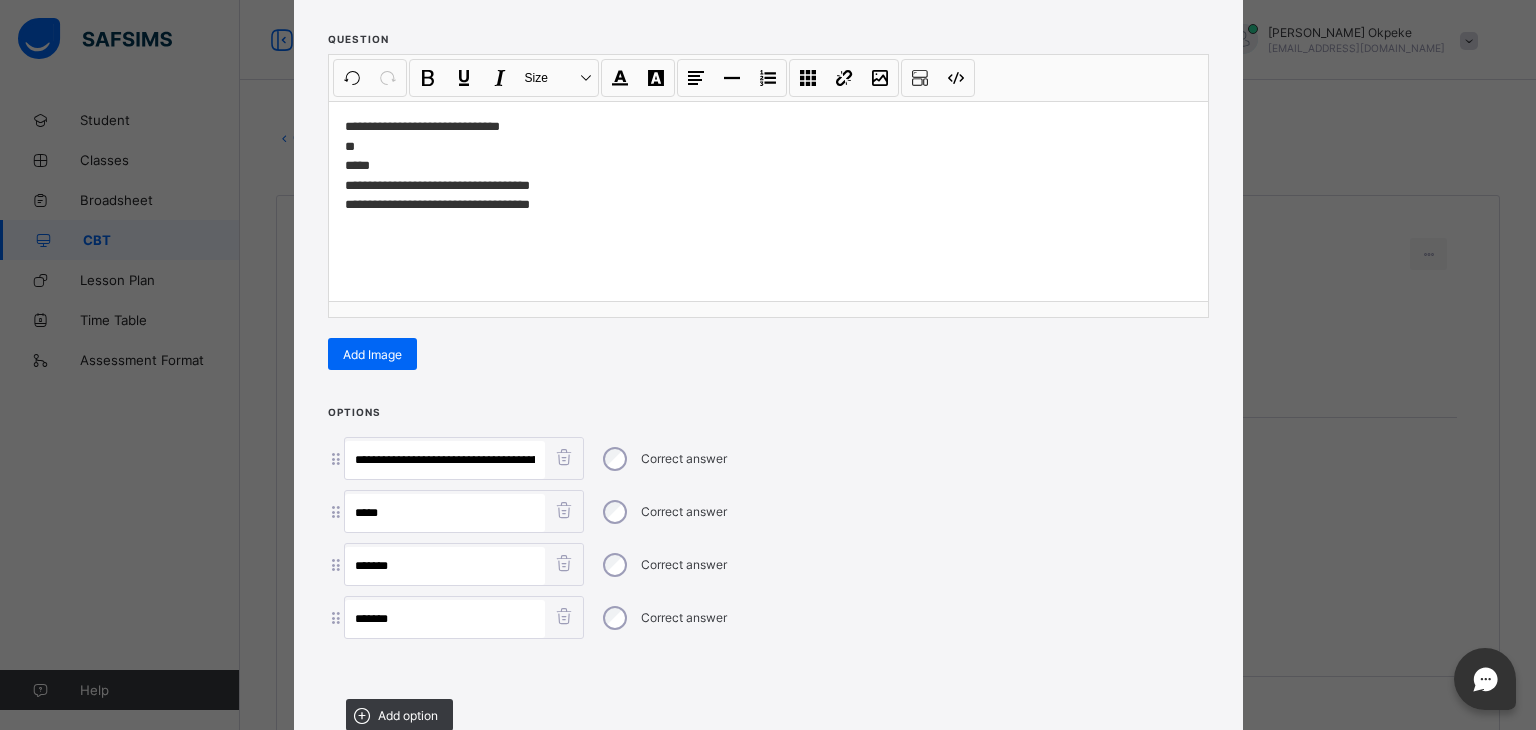 drag, startPoint x: 438, startPoint y: 513, endPoint x: 220, endPoint y: 506, distance: 218.11235 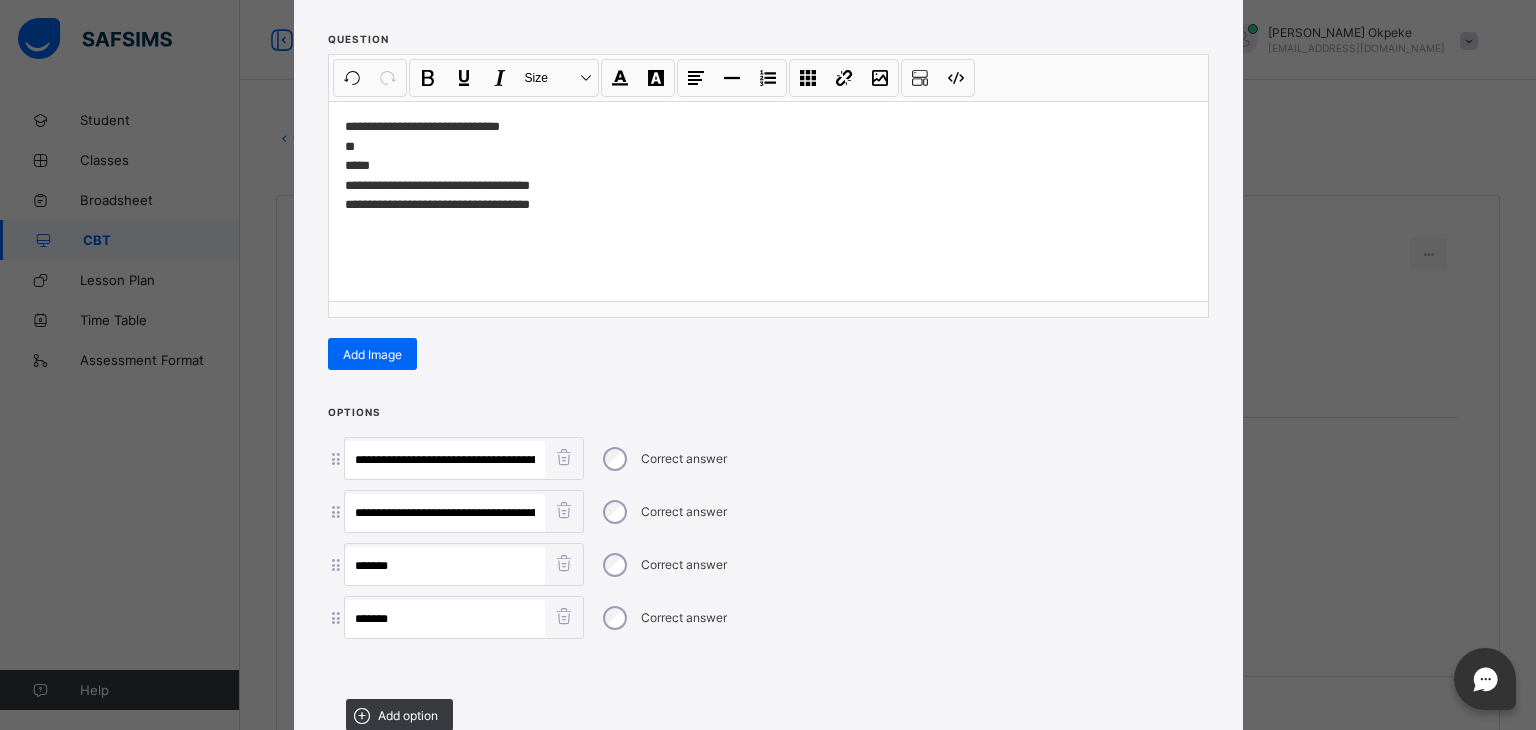 scroll, scrollTop: 0, scrollLeft: 98, axis: horizontal 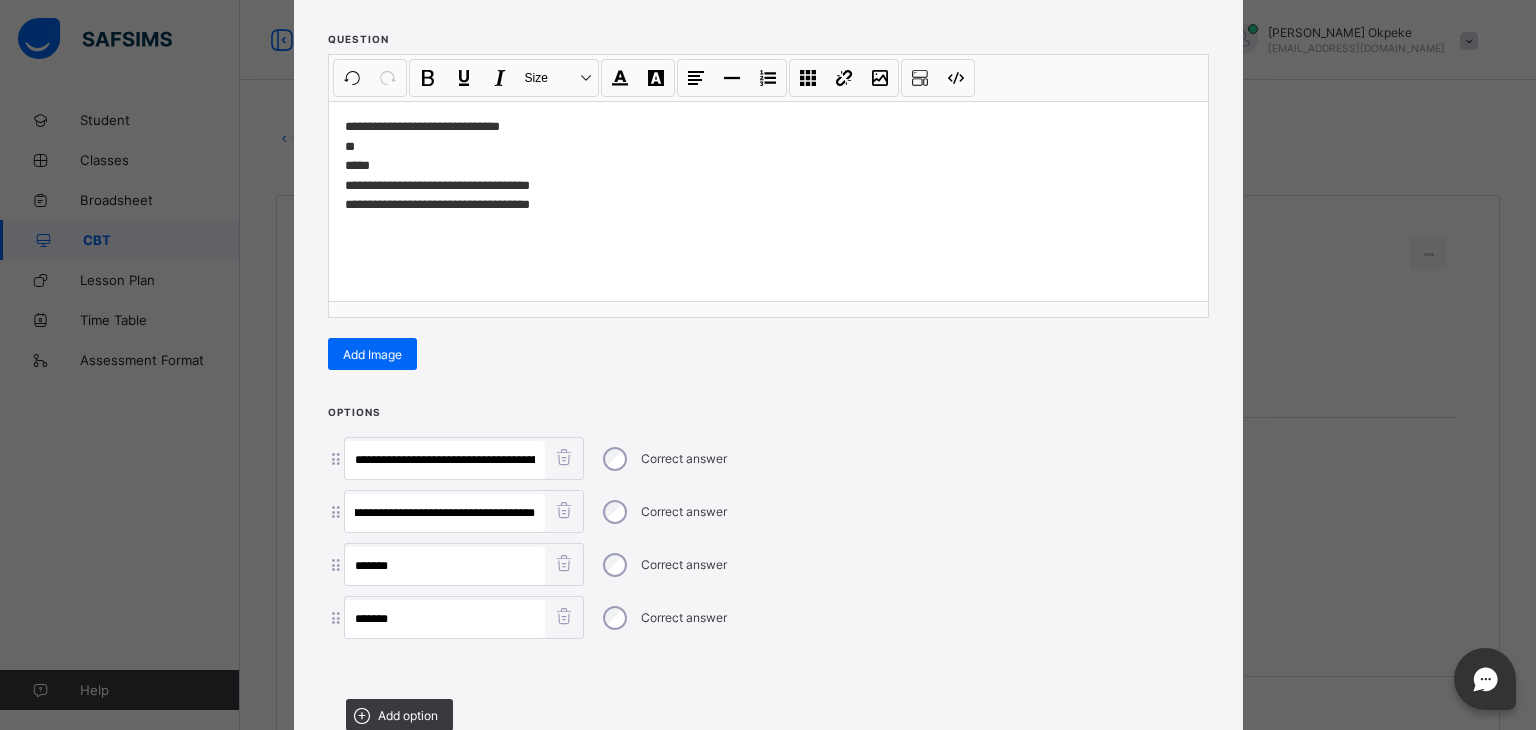 type on "**********" 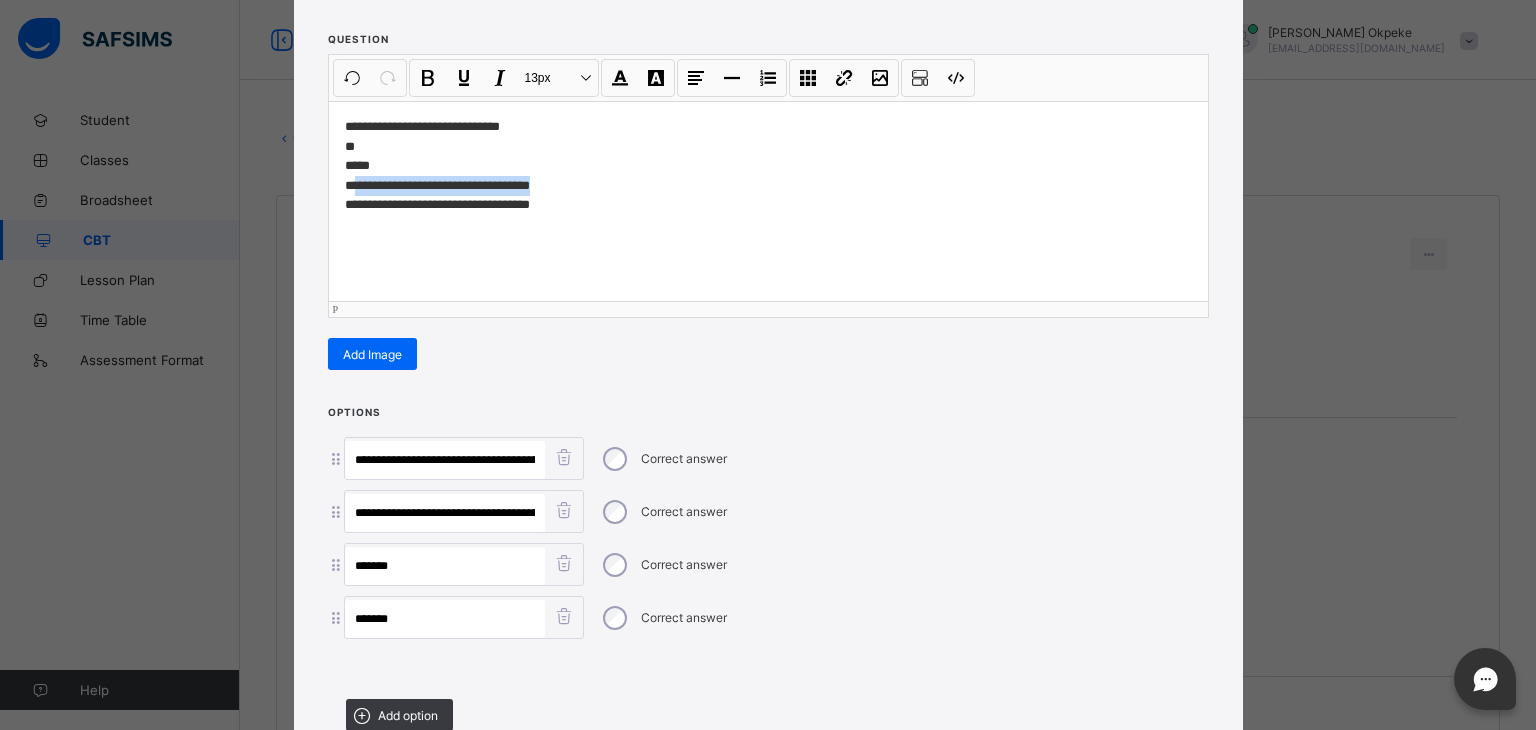 drag, startPoint x: 540, startPoint y: 179, endPoint x: 353, endPoint y: 190, distance: 187.32326 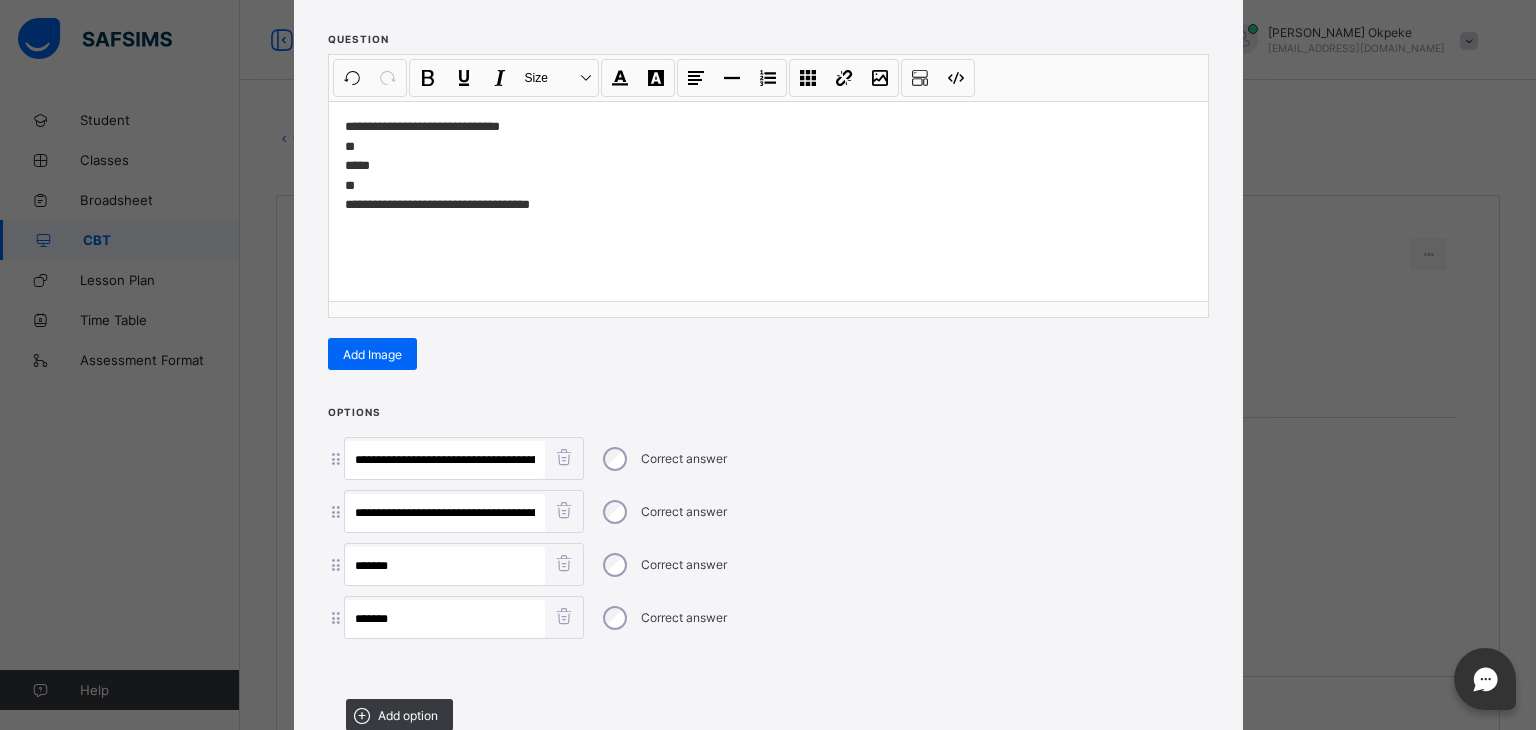 click on "******" at bounding box center [445, 566] 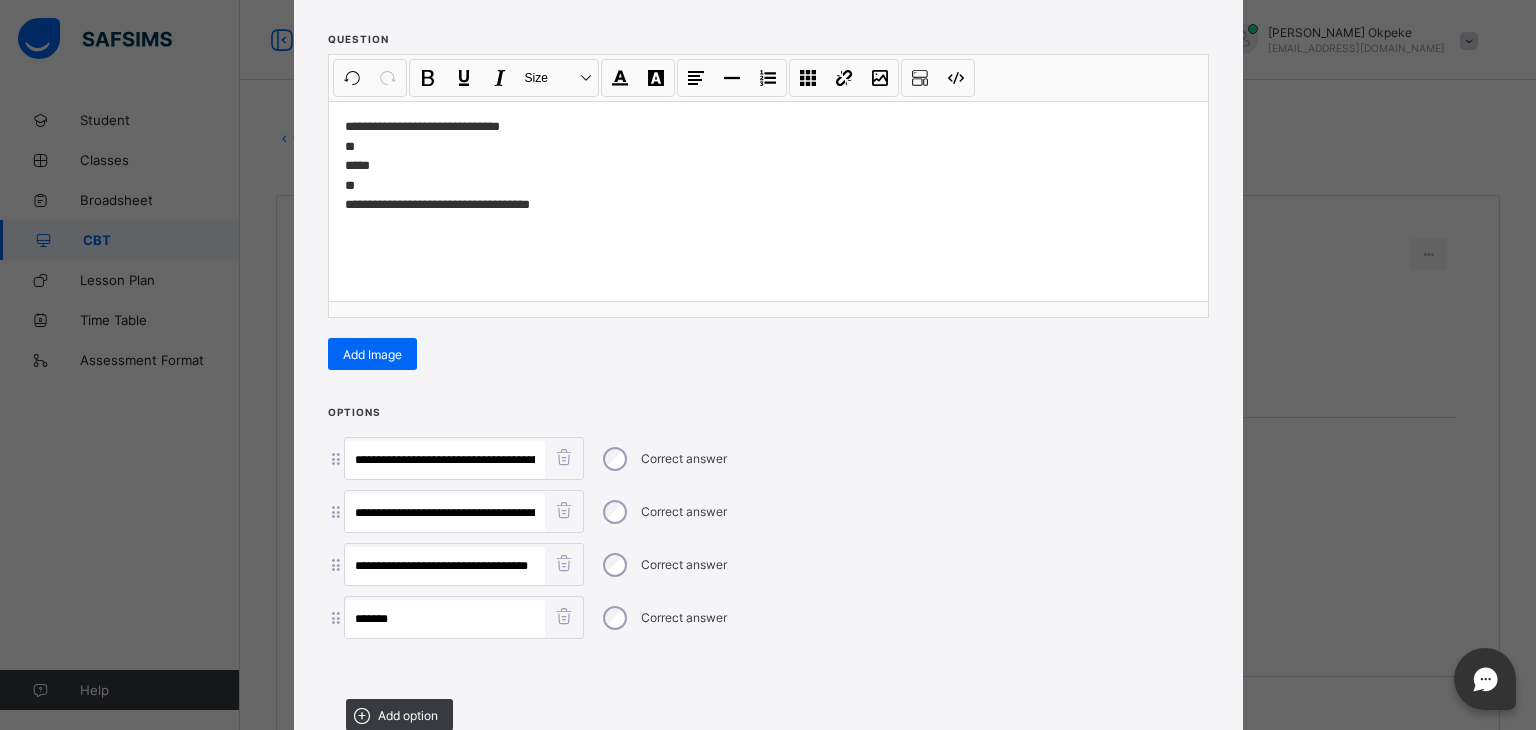 scroll, scrollTop: 0, scrollLeft: 7, axis: horizontal 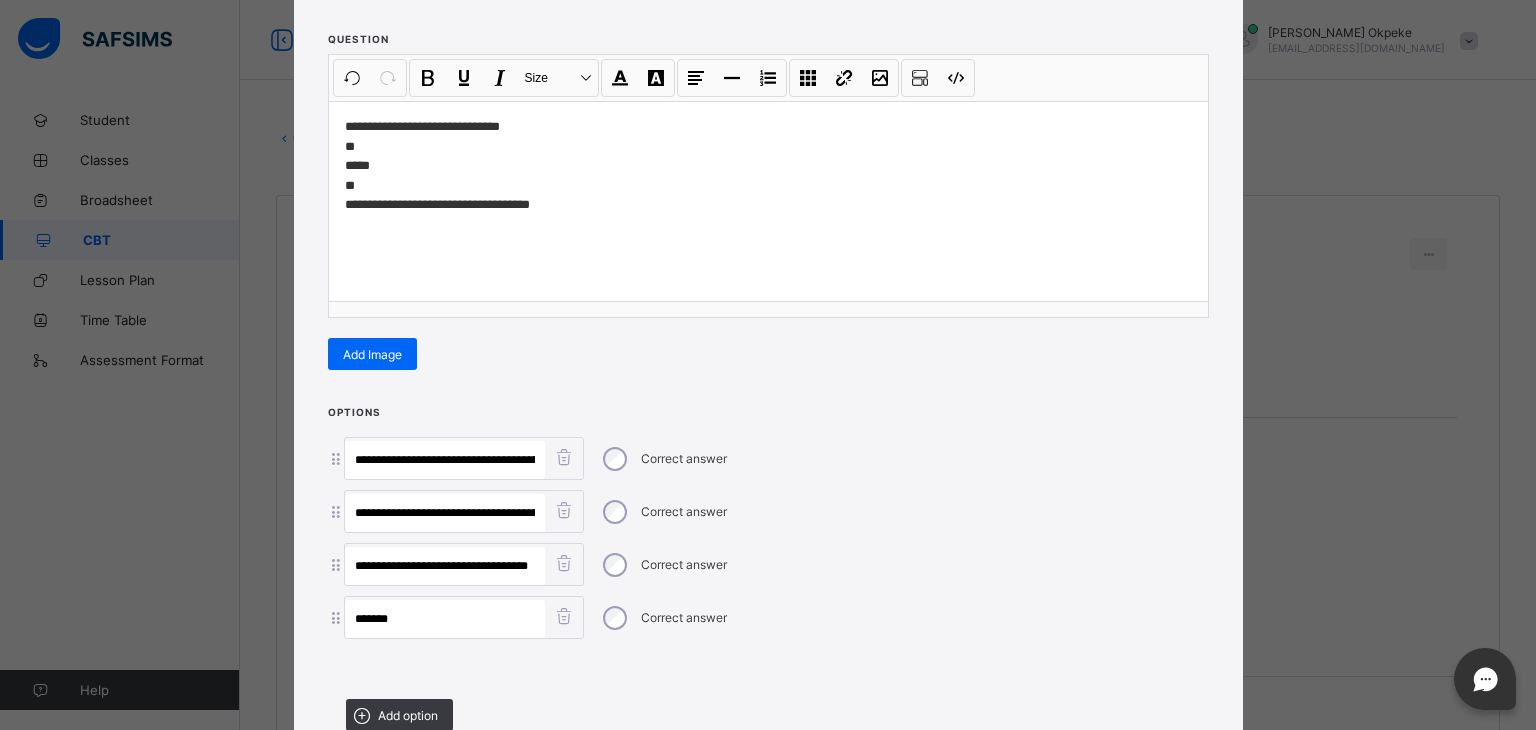 type on "**********" 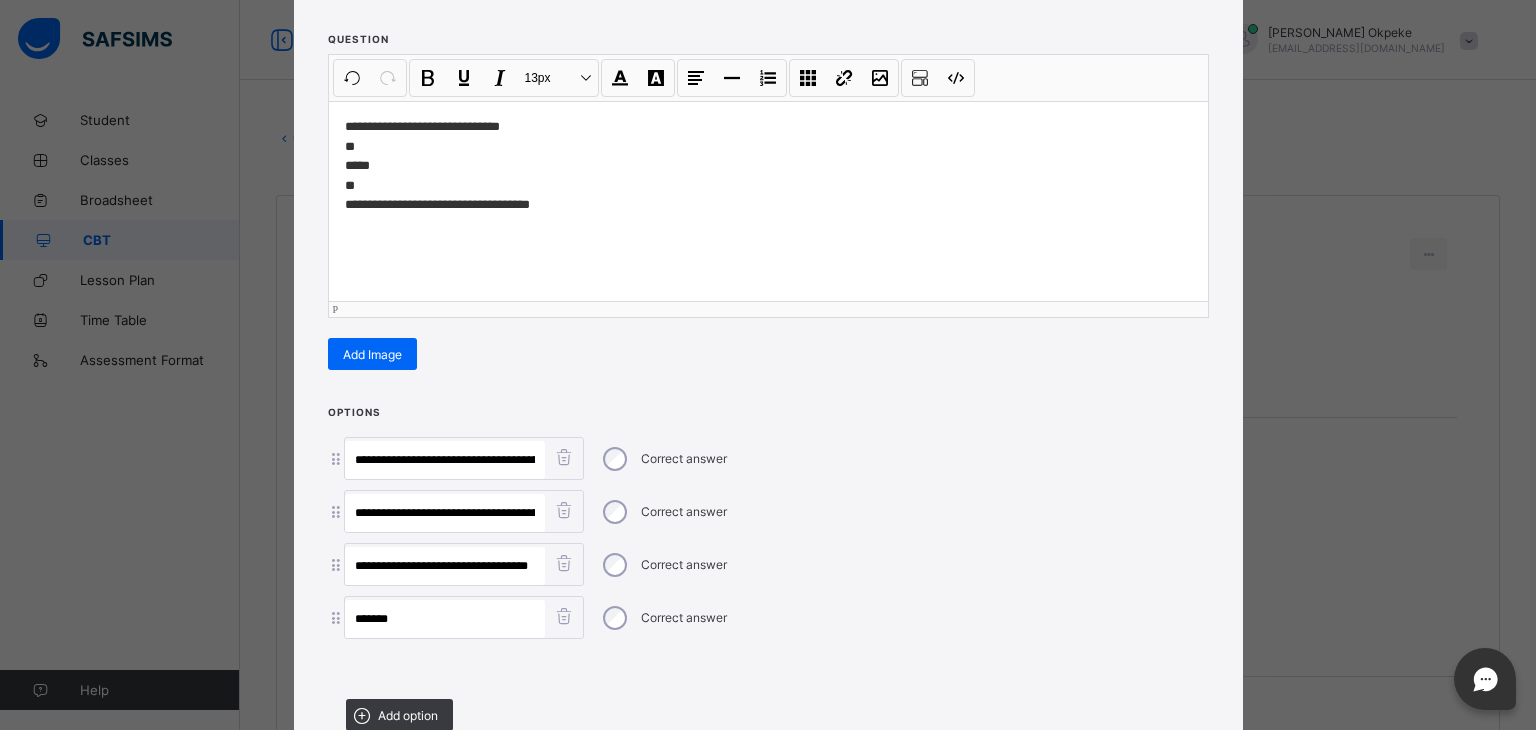 scroll, scrollTop: 0, scrollLeft: 0, axis: both 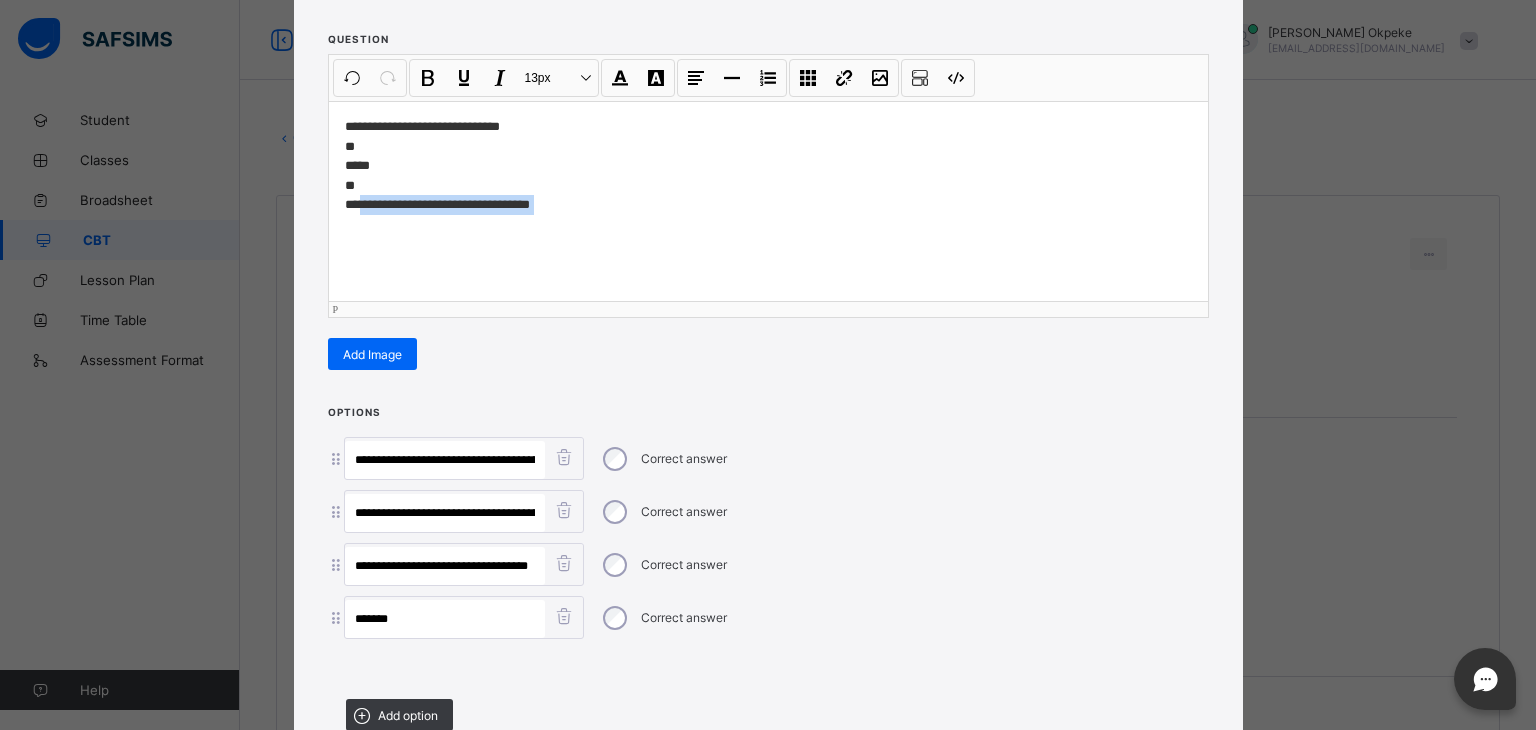 drag, startPoint x: 543, startPoint y: 213, endPoint x: 356, endPoint y: 206, distance: 187.13097 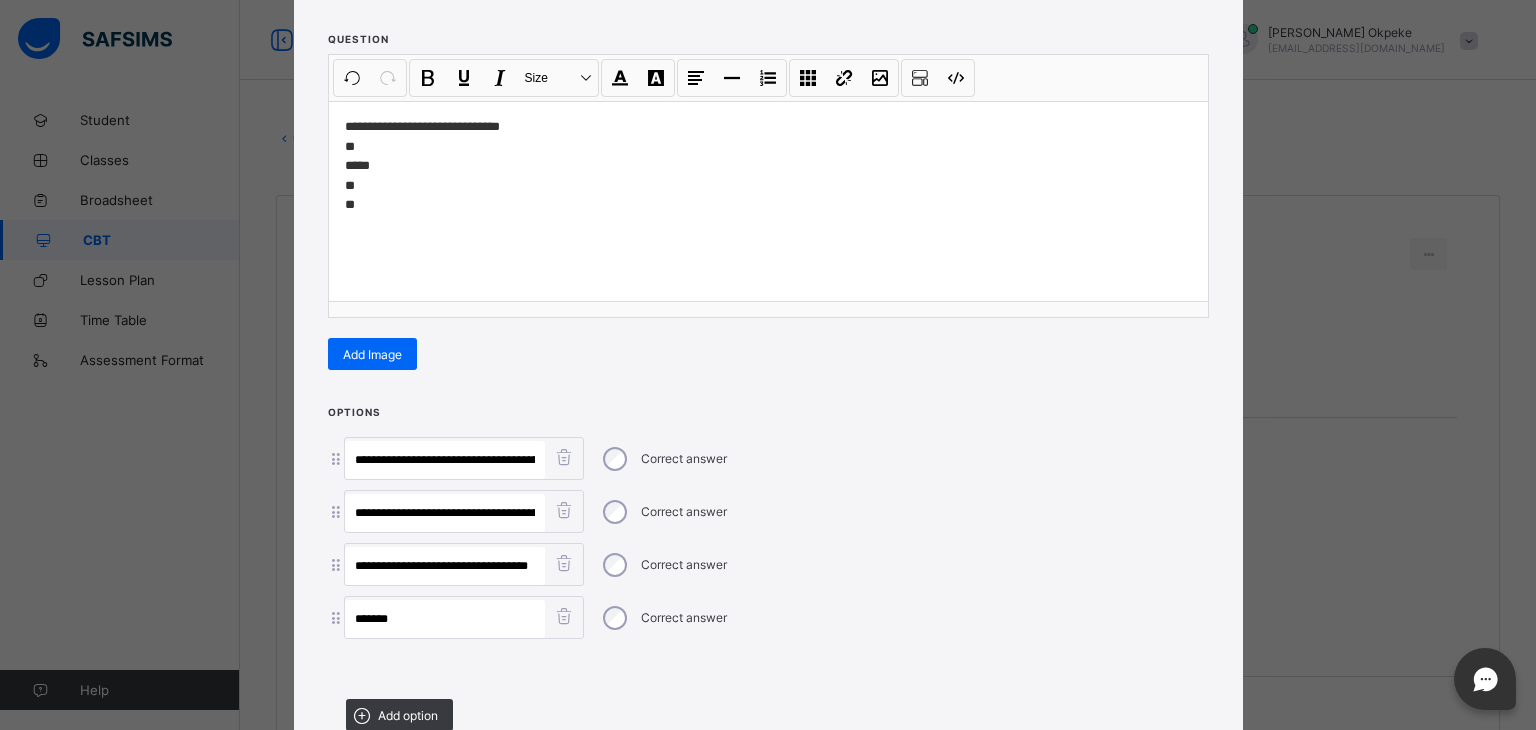 drag, startPoint x: 440, startPoint y: 604, endPoint x: 230, endPoint y: 587, distance: 210.68697 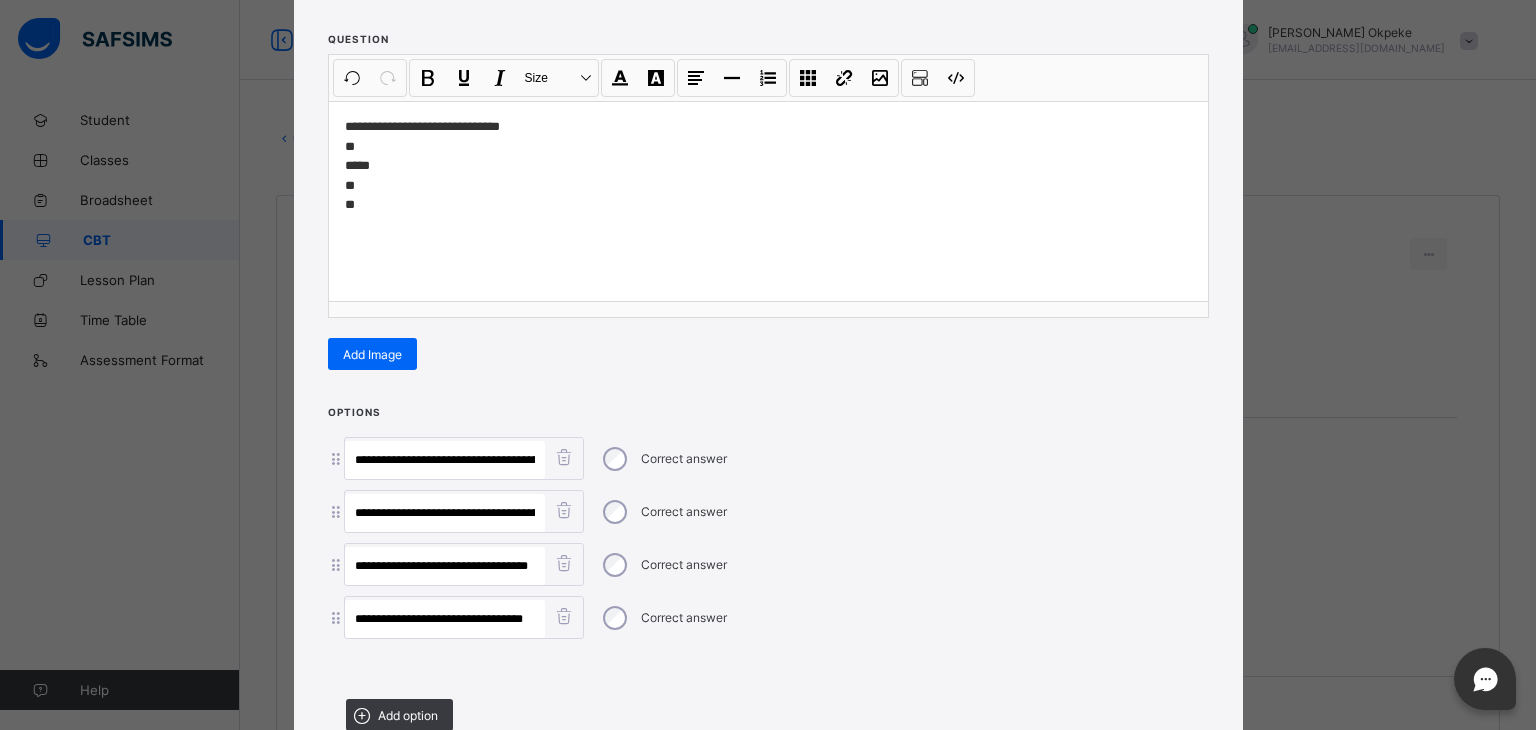 scroll, scrollTop: 0, scrollLeft: 1, axis: horizontal 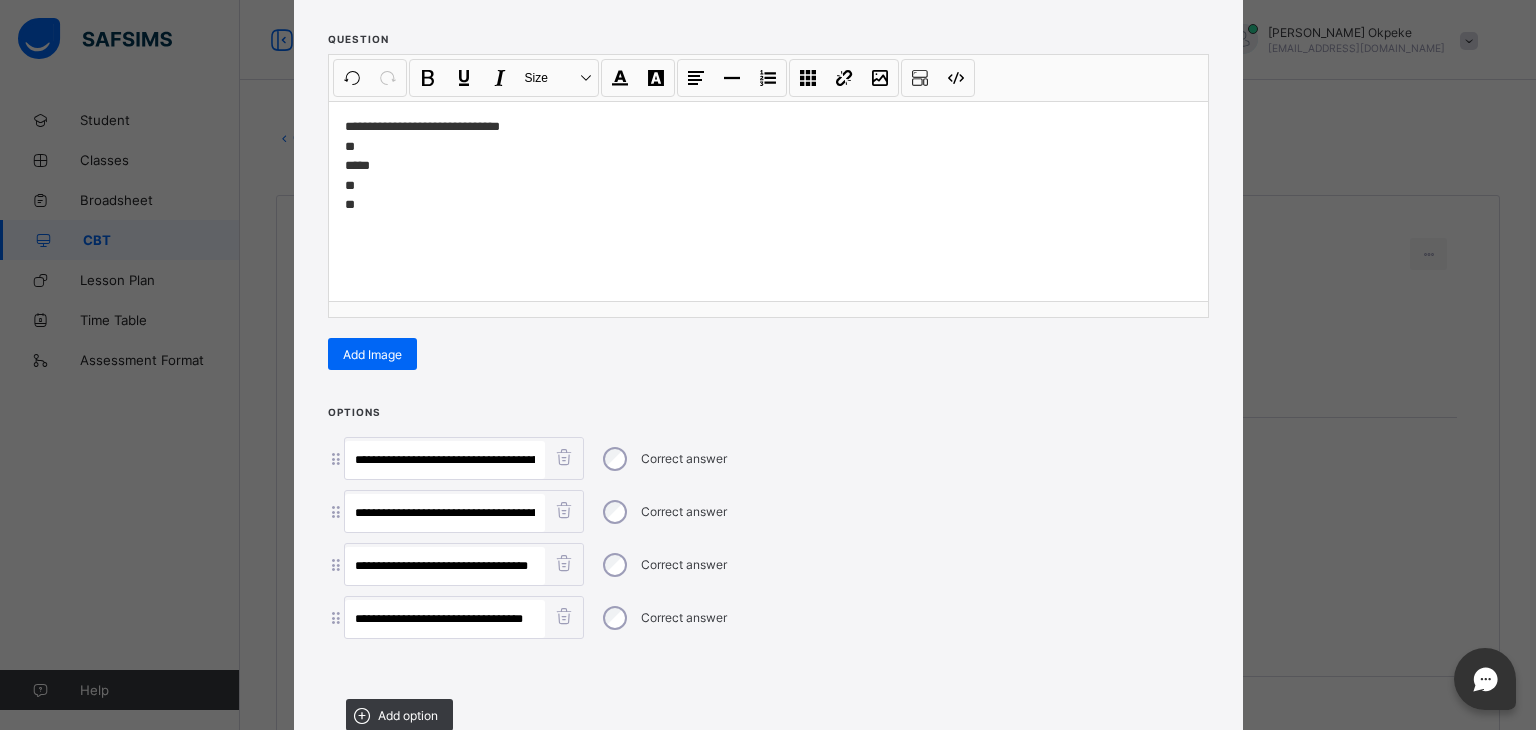 type on "**********" 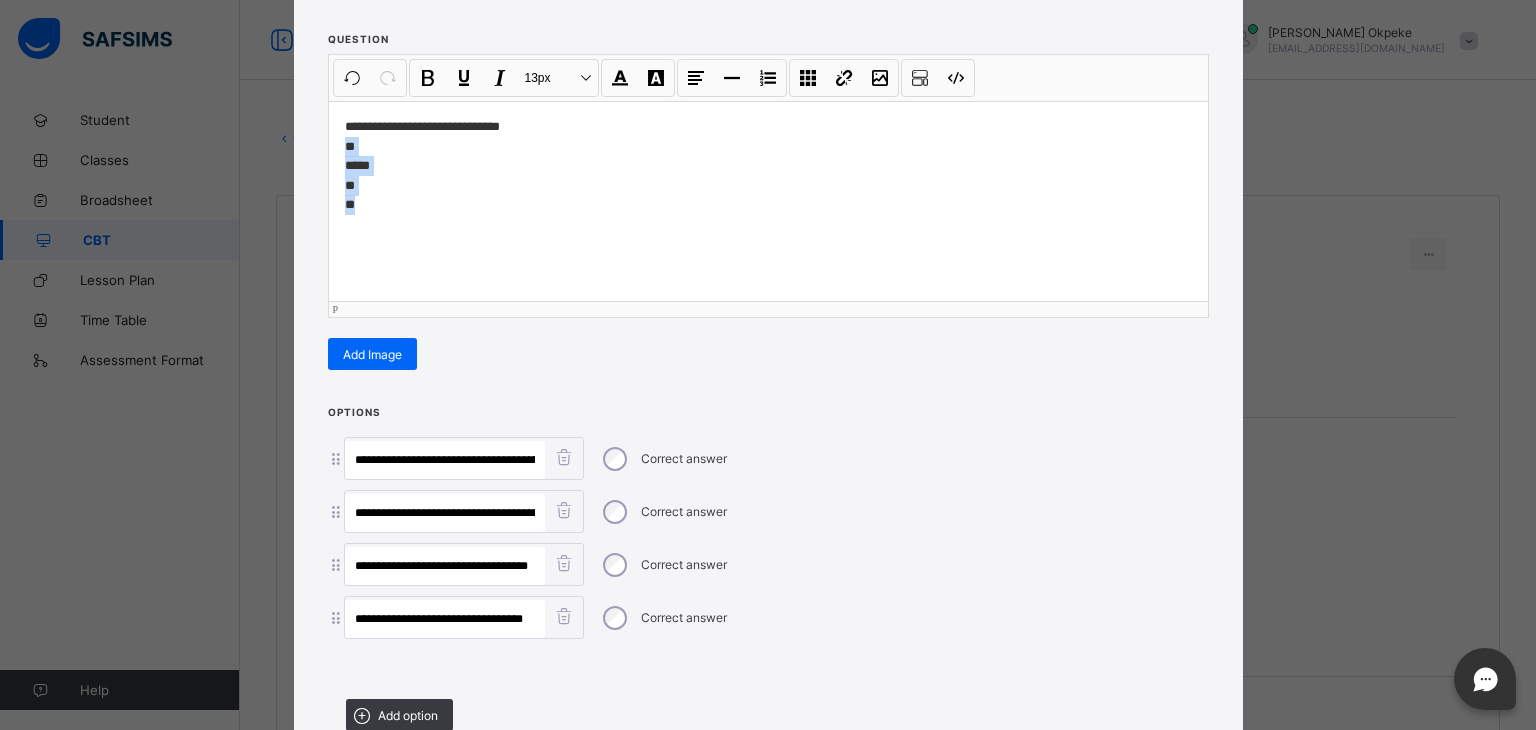 drag, startPoint x: 380, startPoint y: 231, endPoint x: 331, endPoint y: 148, distance: 96.38464 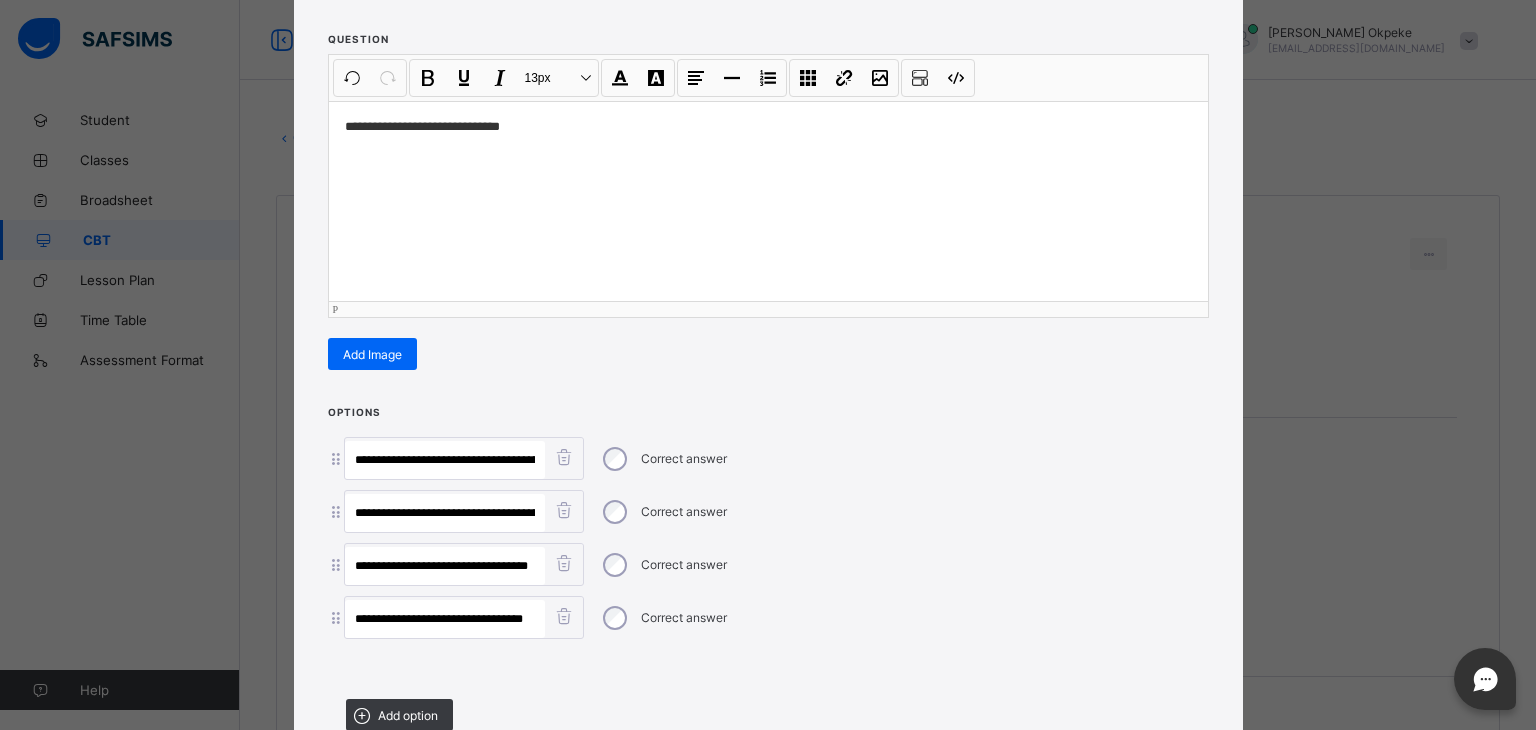 scroll, scrollTop: 373, scrollLeft: 0, axis: vertical 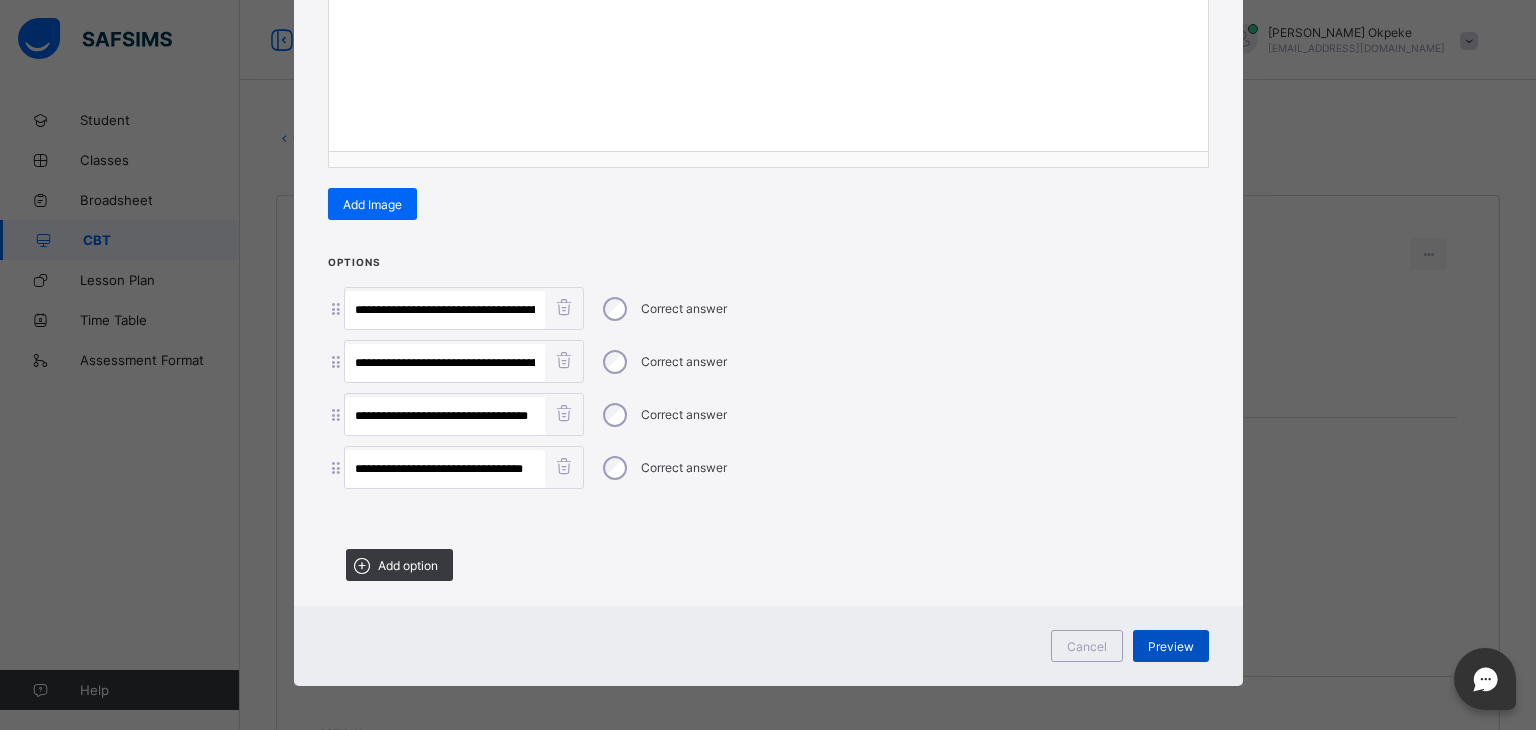 click on "Preview" at bounding box center (1171, 646) 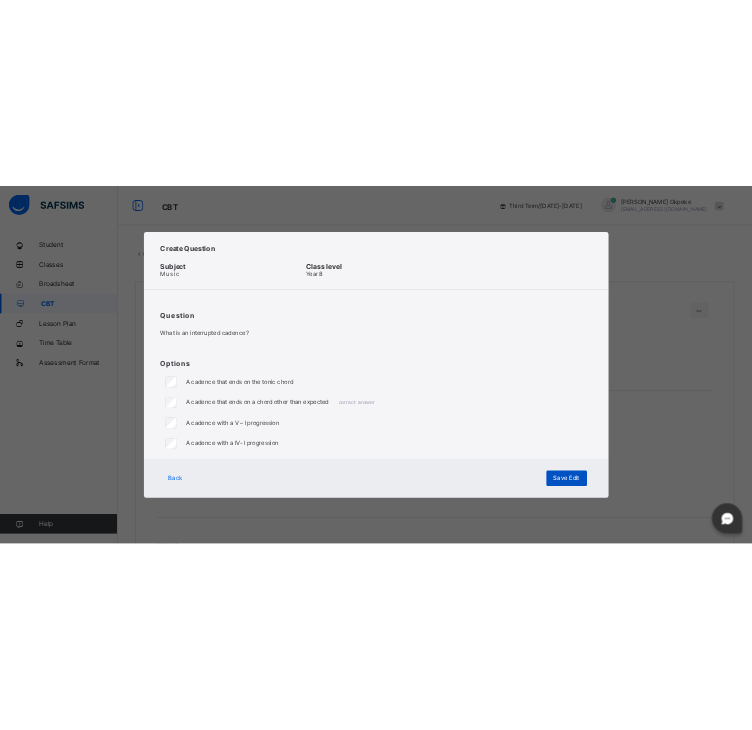 scroll, scrollTop: 0, scrollLeft: 0, axis: both 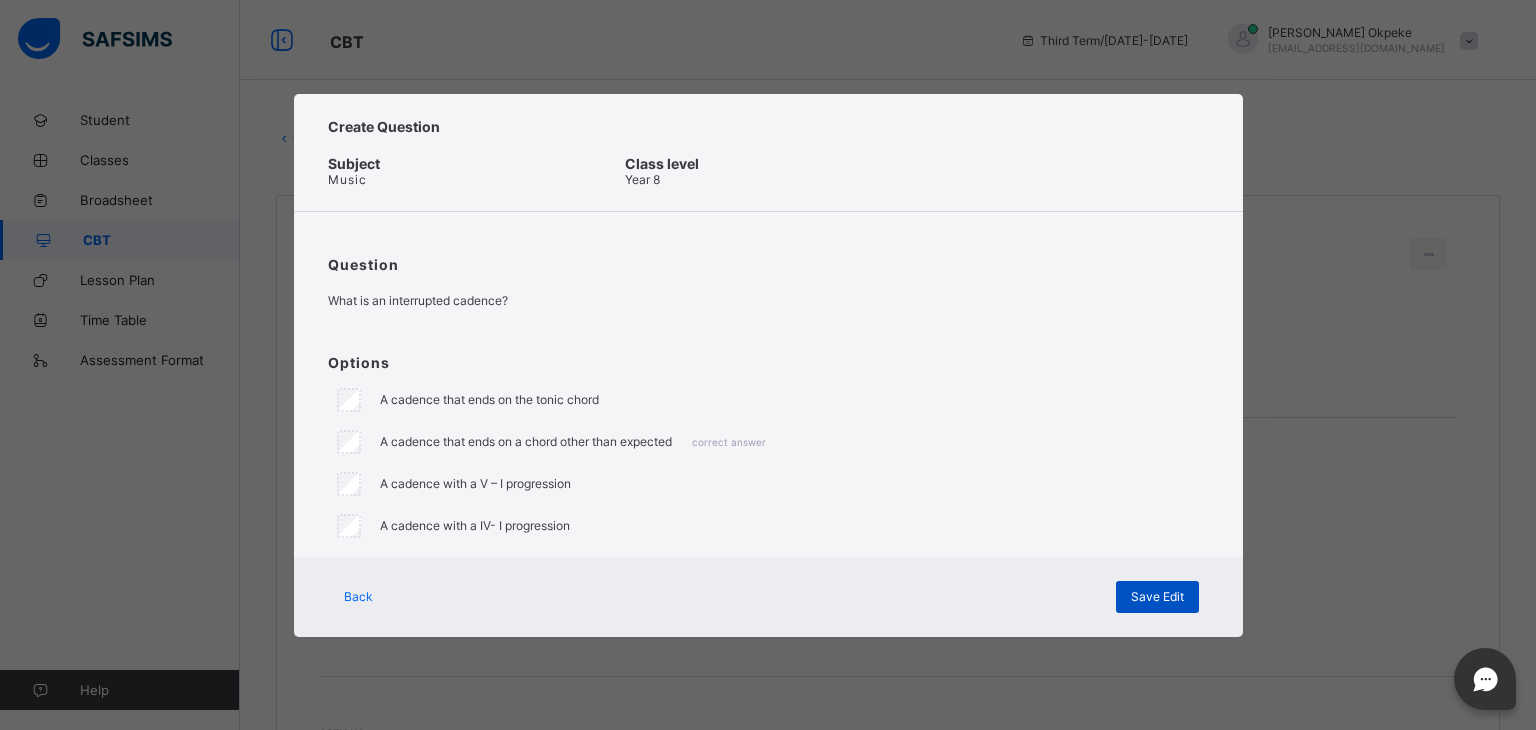 click on "Save Edit" at bounding box center (1157, 596) 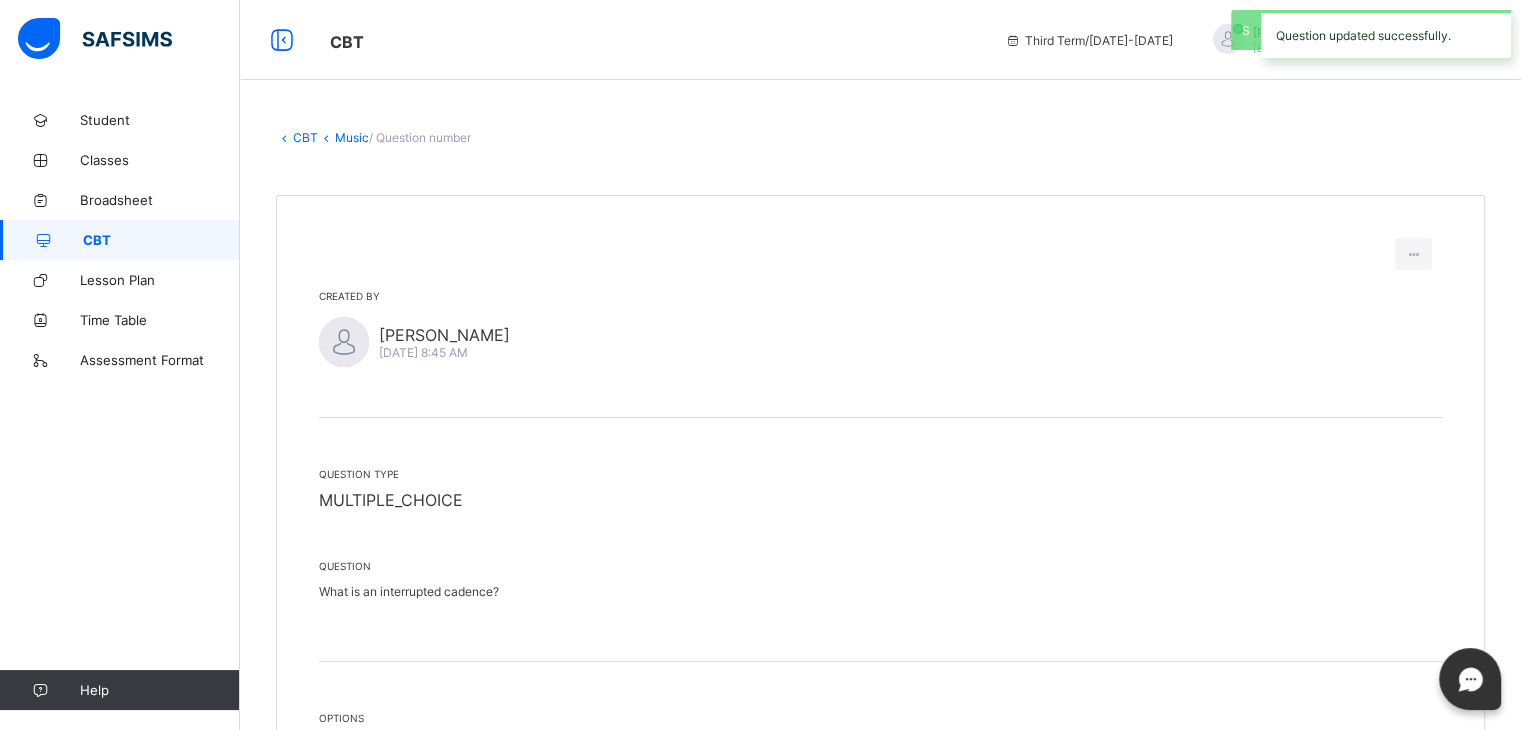 click on "Music" at bounding box center [352, 137] 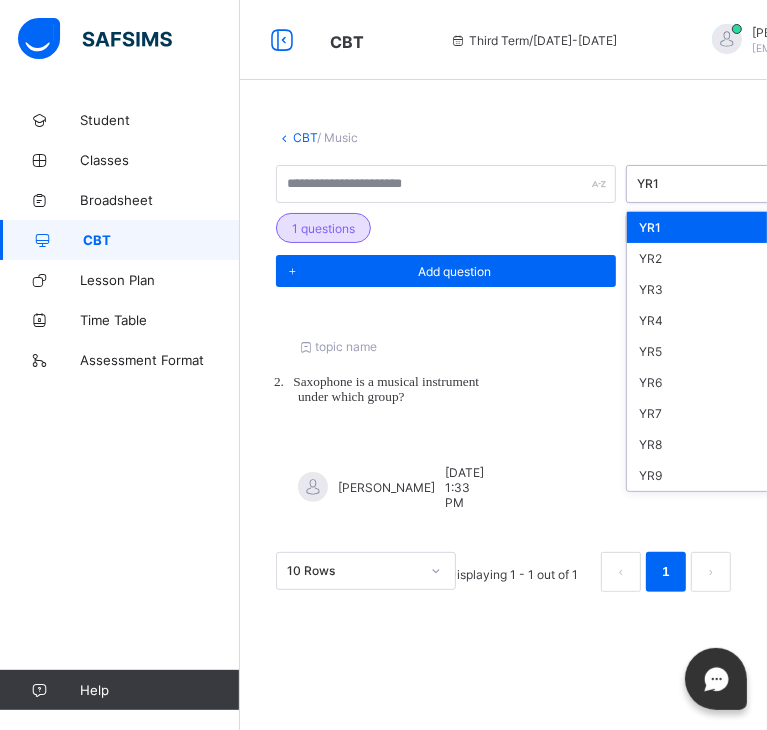 click on "YR1" at bounding box center (703, 184) 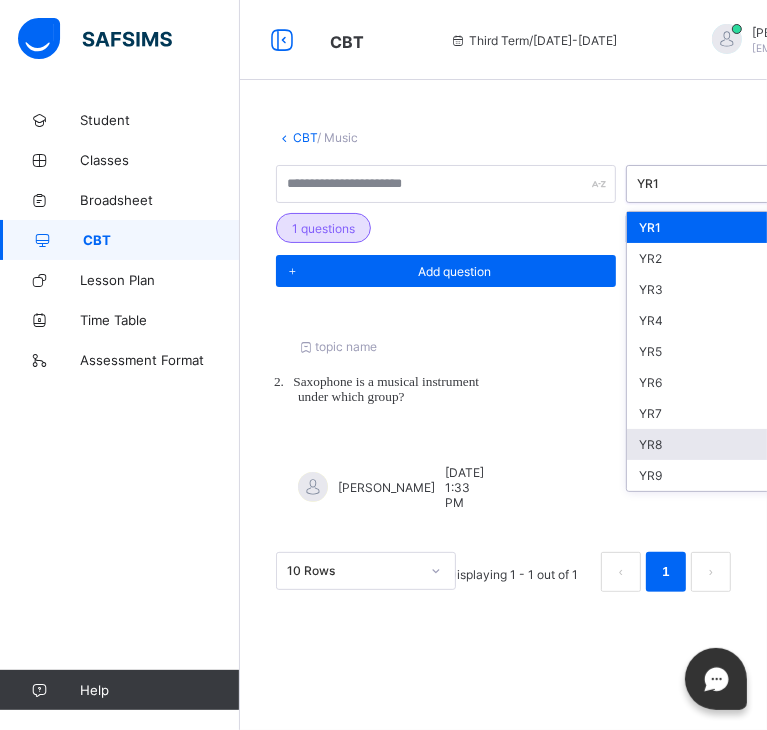 click on "YR8" at bounding box center [716, 444] 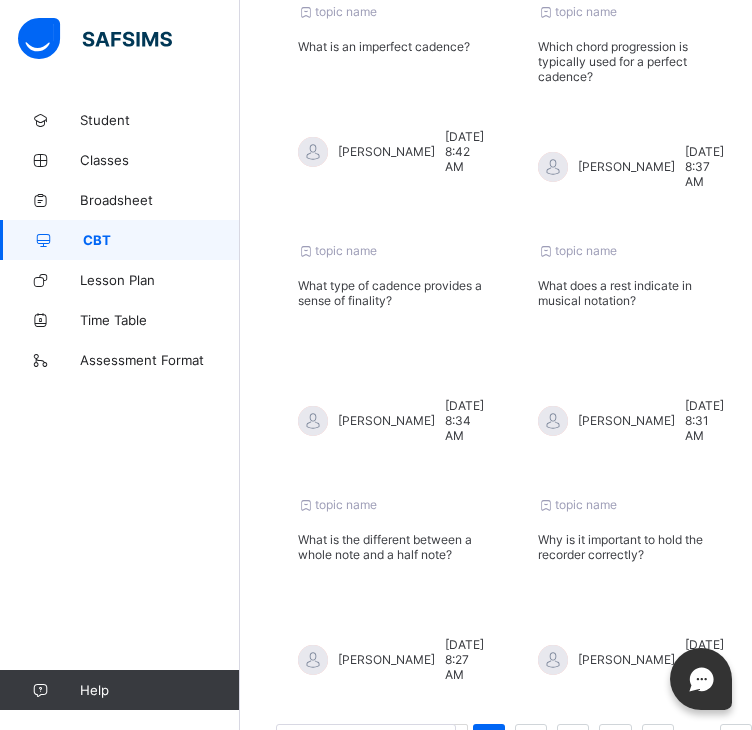 scroll, scrollTop: 854, scrollLeft: 0, axis: vertical 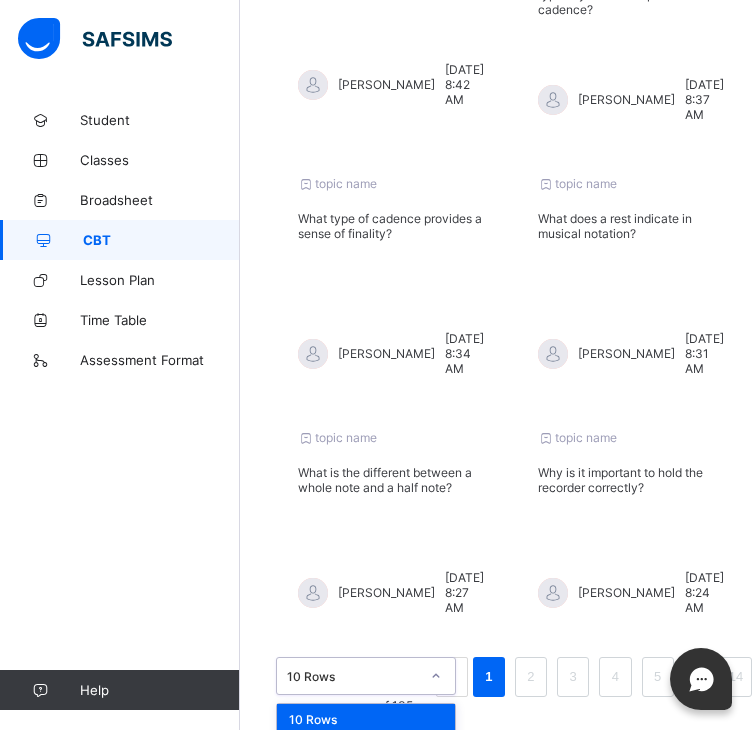 click on "option 10 Rows focused, 1 of 3. 3 results available. Use Up and Down to choose options, press Enter to select the currently focused option, press Escape to exit the menu, press Tab to select the option and exit the menu. 10 Rows 10 Rows 20 Rows 50 Rows" at bounding box center [366, 676] 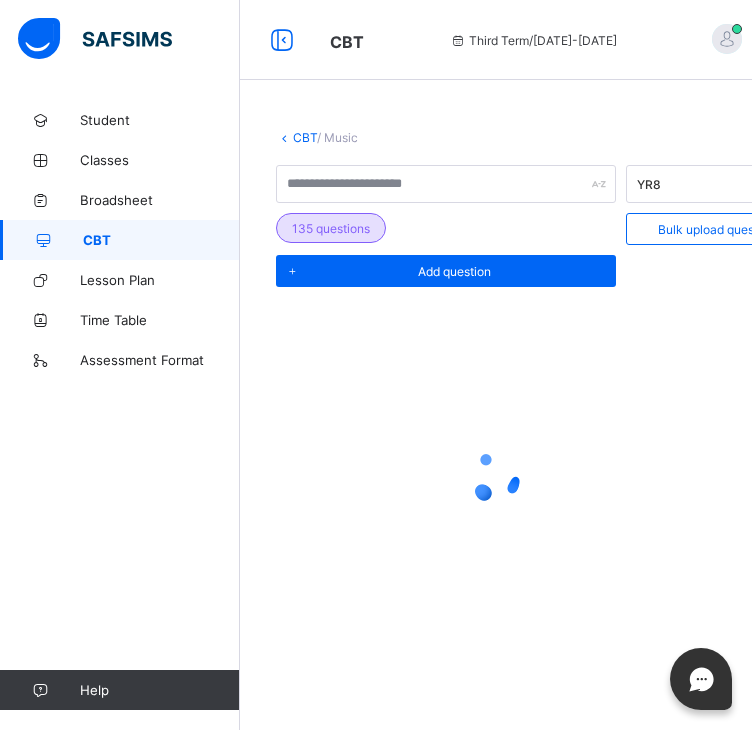 scroll, scrollTop: 0, scrollLeft: 0, axis: both 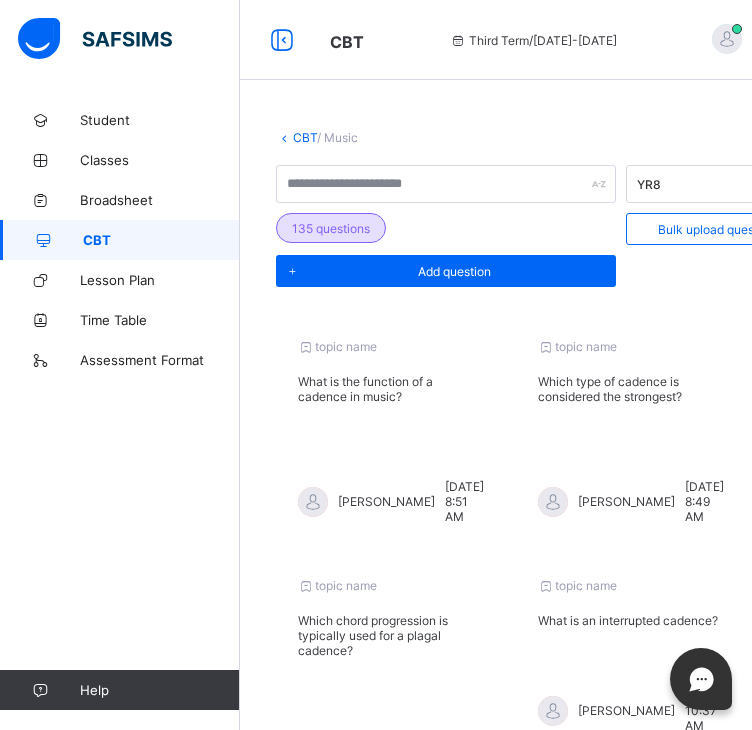 click on "CBT" at bounding box center [305, 137] 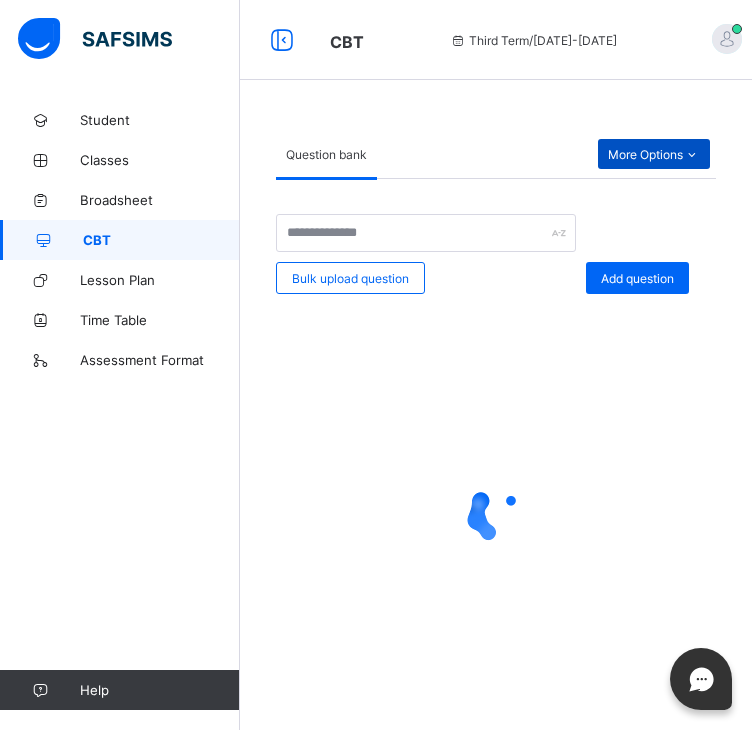 click on "More Options" at bounding box center [654, 154] 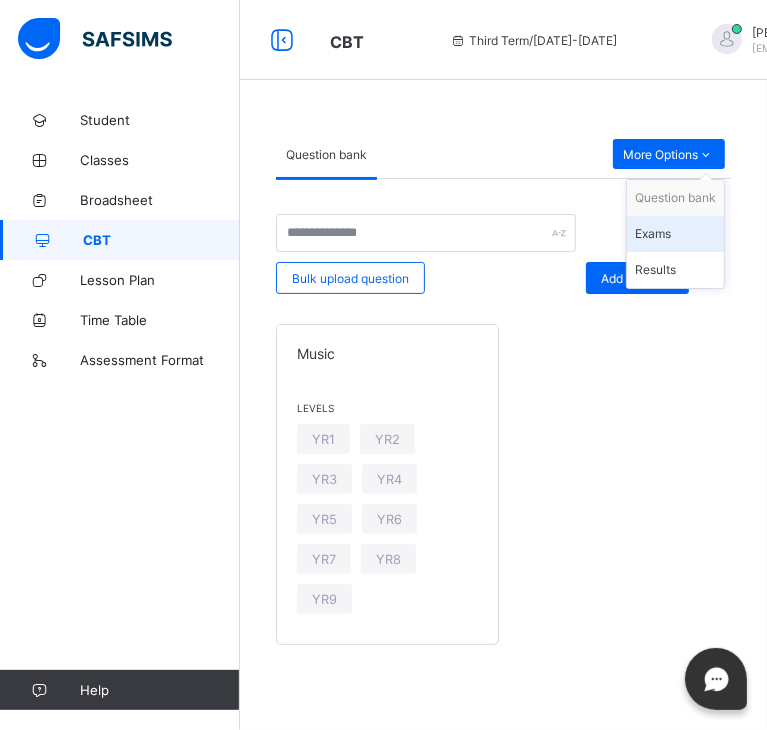click on "Exams" at bounding box center (675, 234) 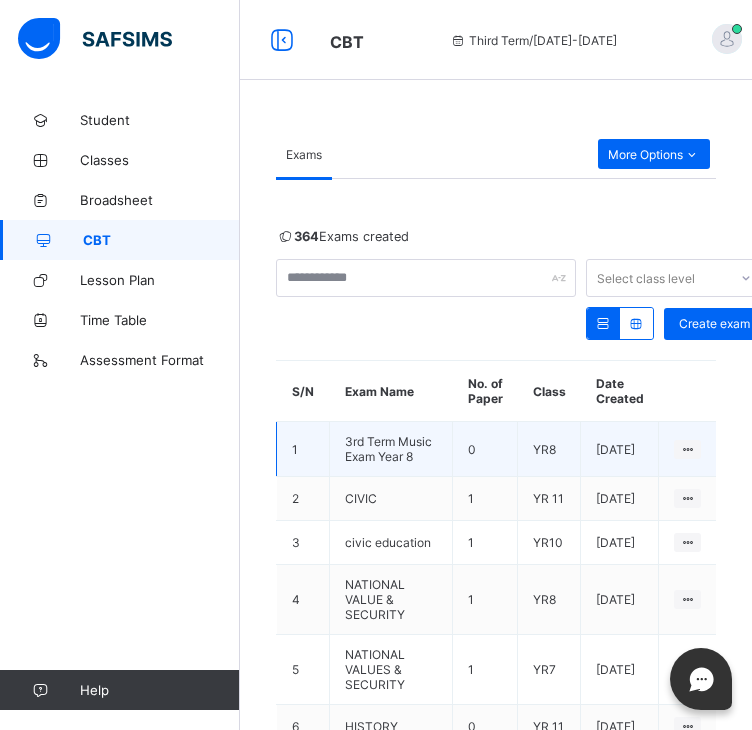 click on "3rd Term Music Exam Year 8" at bounding box center (391, 449) 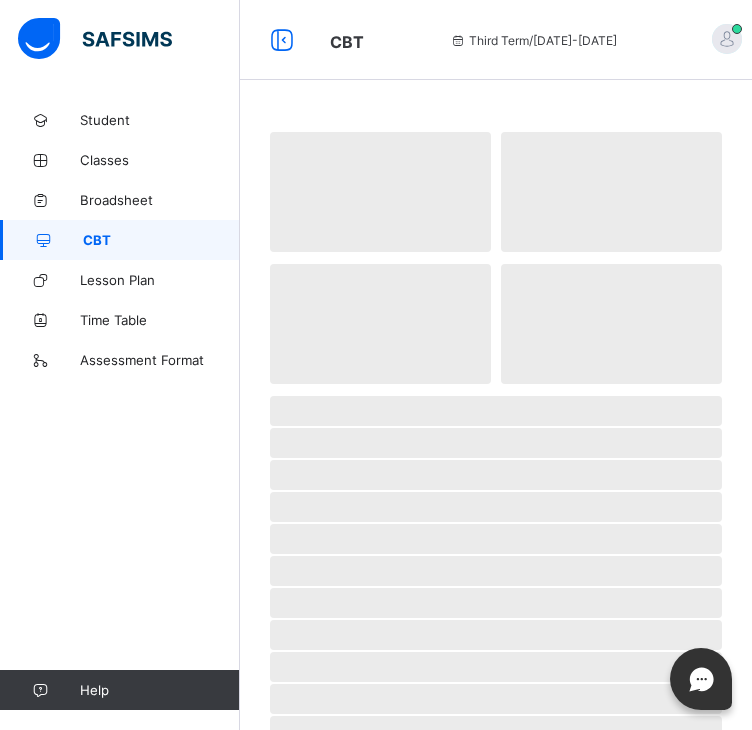 click on "‌" at bounding box center [496, 443] 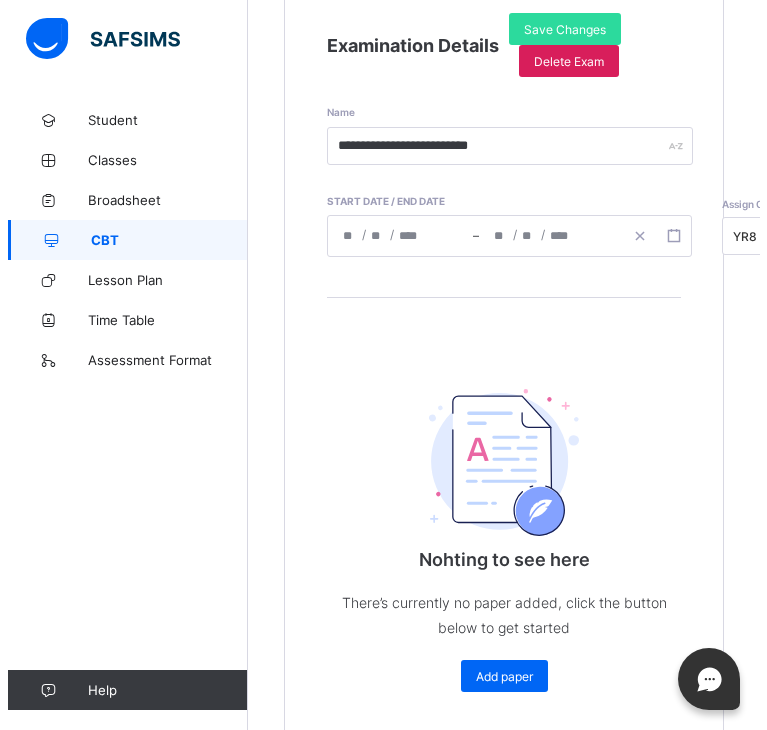 scroll, scrollTop: 397, scrollLeft: 0, axis: vertical 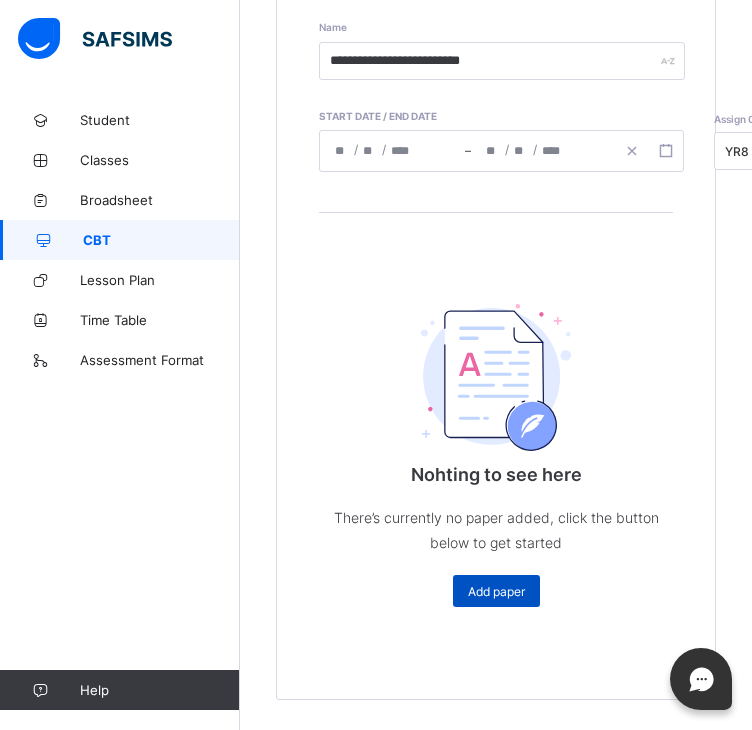 click on "Add paper" at bounding box center [496, 591] 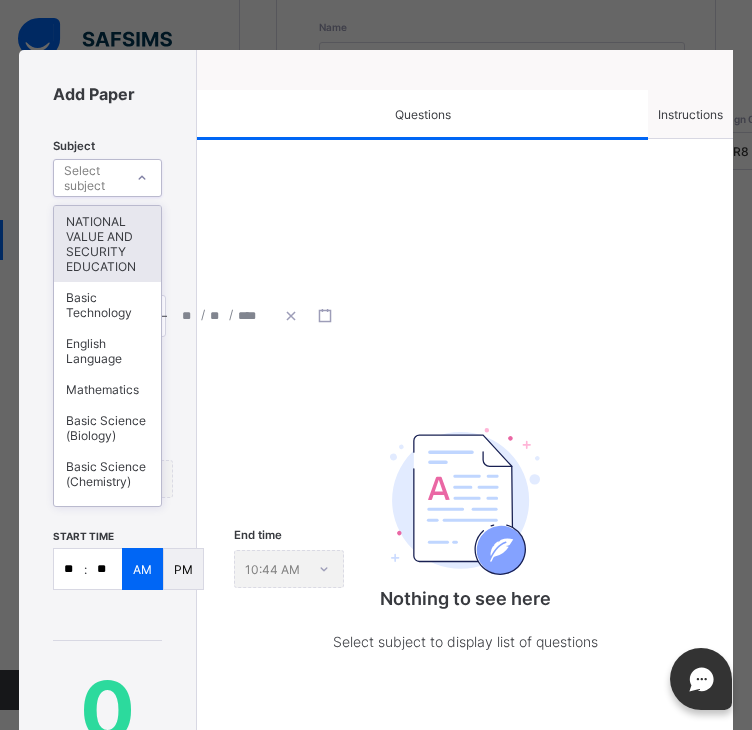 click on "Select subject" at bounding box center (93, 178) 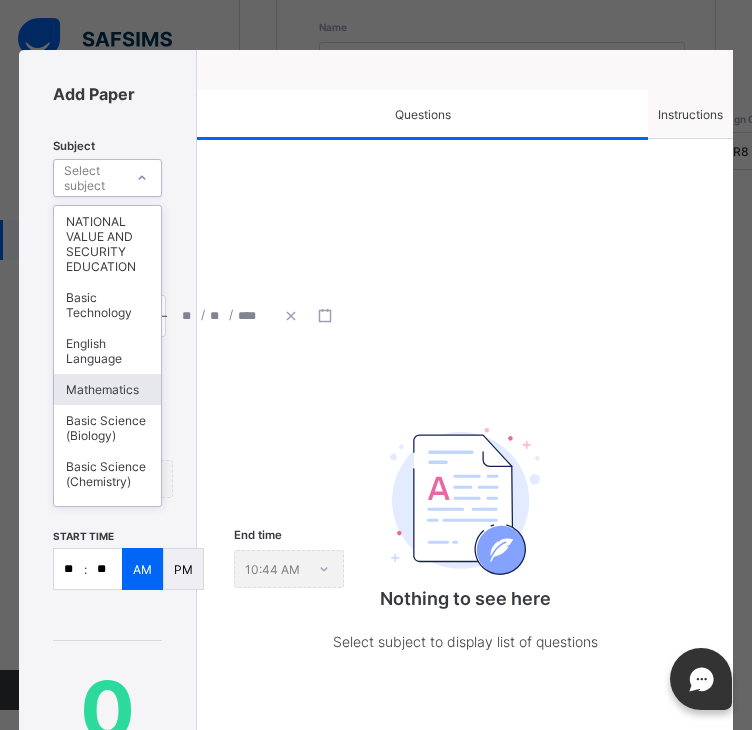 type on "*" 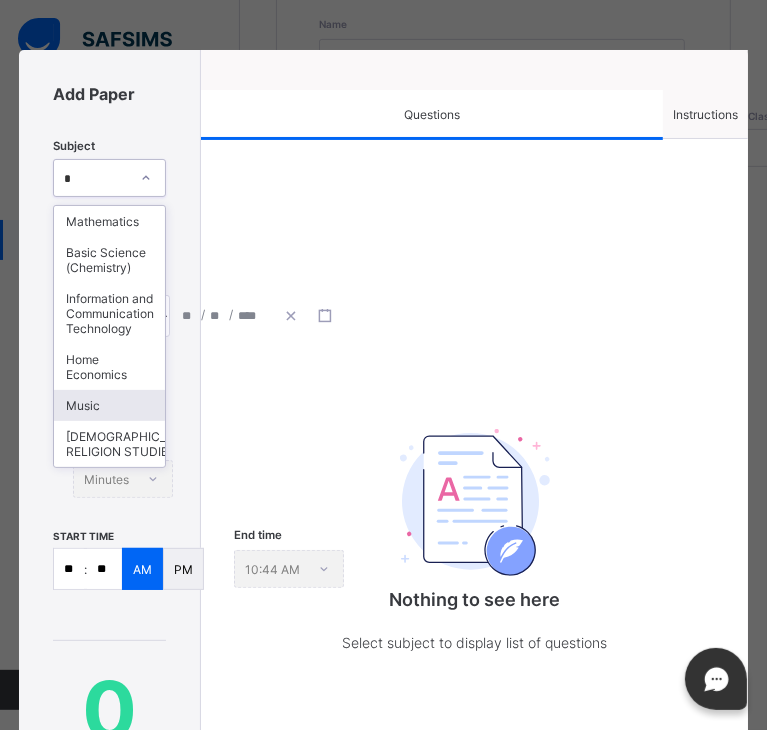 click on "Music" at bounding box center [109, 405] 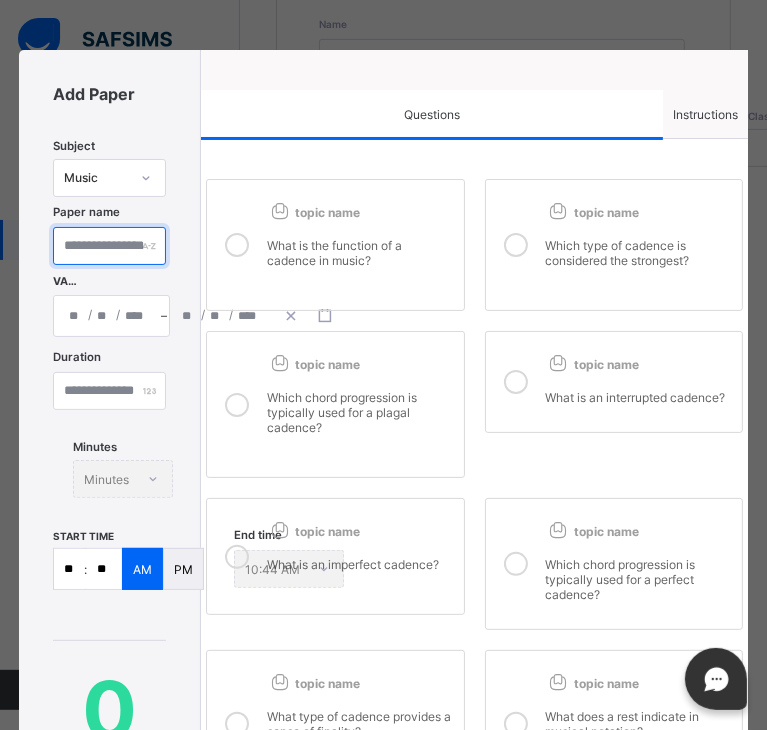 click at bounding box center [109, 246] 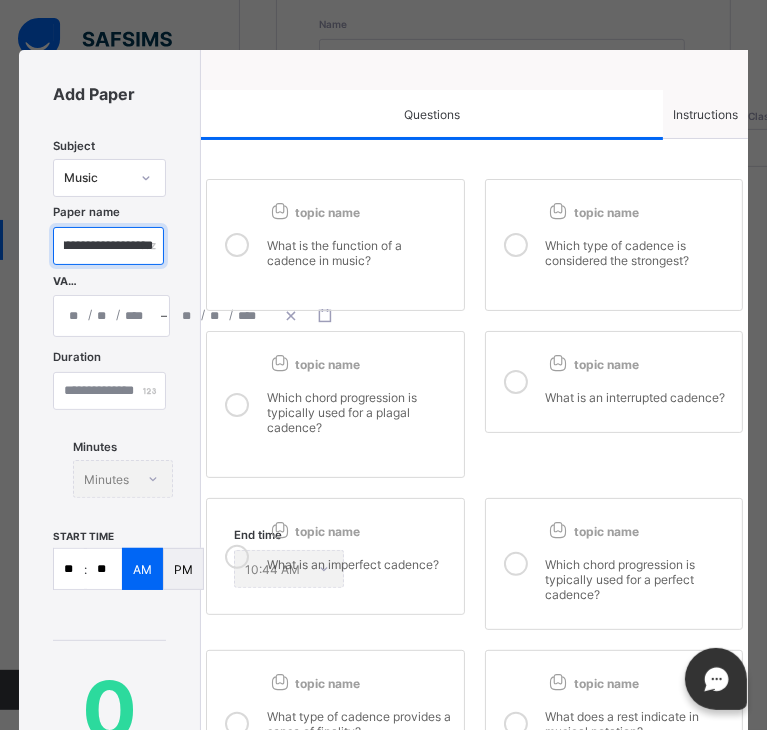 scroll, scrollTop: 0, scrollLeft: 80, axis: horizontal 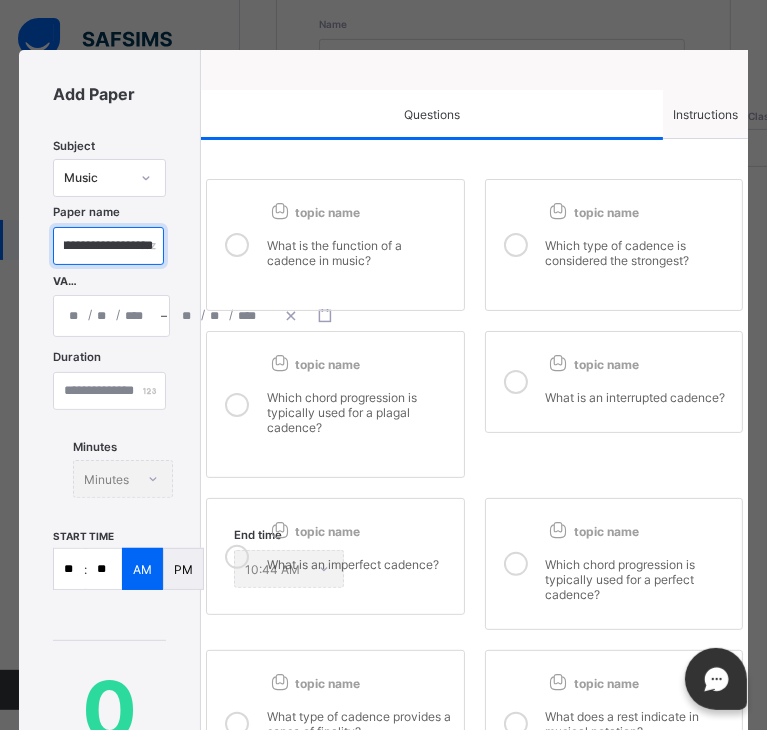 type on "**********" 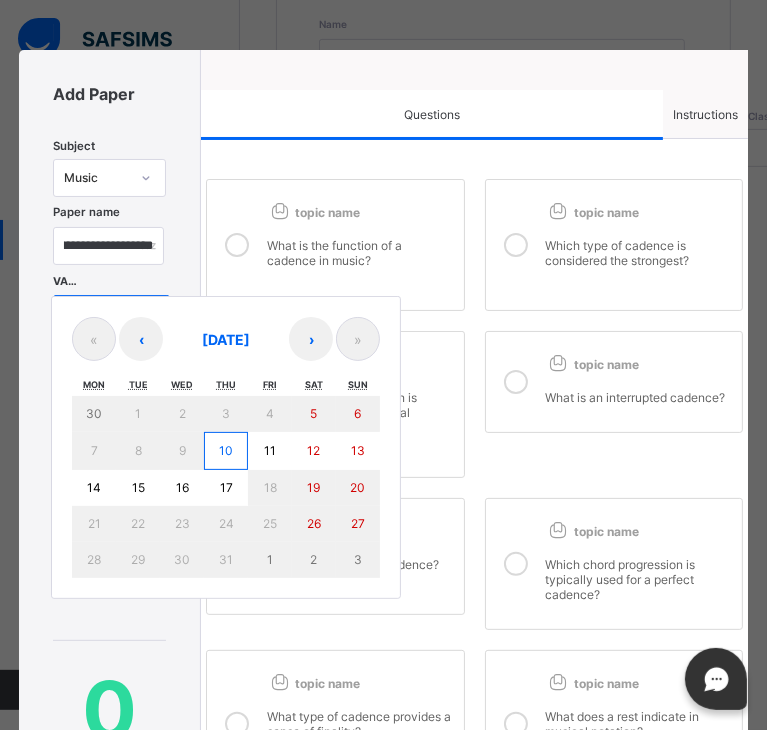 scroll, scrollTop: 0, scrollLeft: 0, axis: both 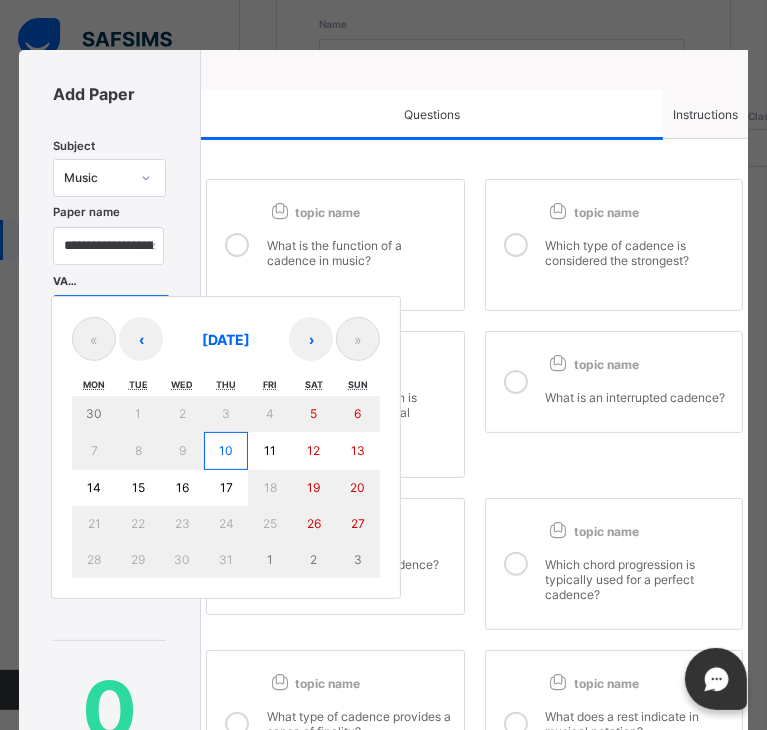 click on "/ / – / / « ‹ [DATE] › » Mon Tue Wed Thu Fri Sat Sun 30 1 2 3 4 5 6 7 8 9 10 11 12 13 14 15 16 17 18 19 20 21 22 23 24 25 26 27 28 29 30 31 1 2 3" at bounding box center (111, 316) 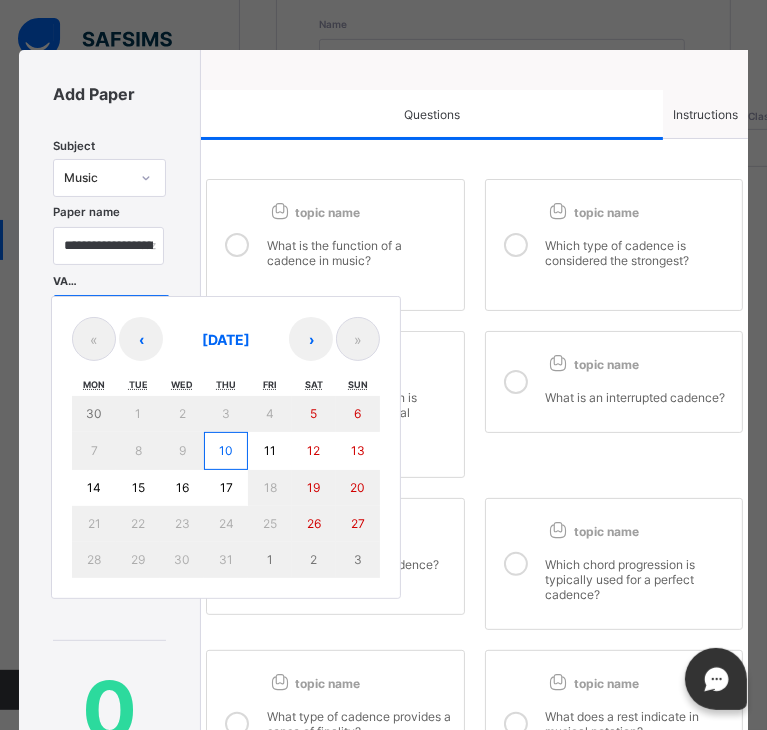 click on "16" at bounding box center [182, 488] 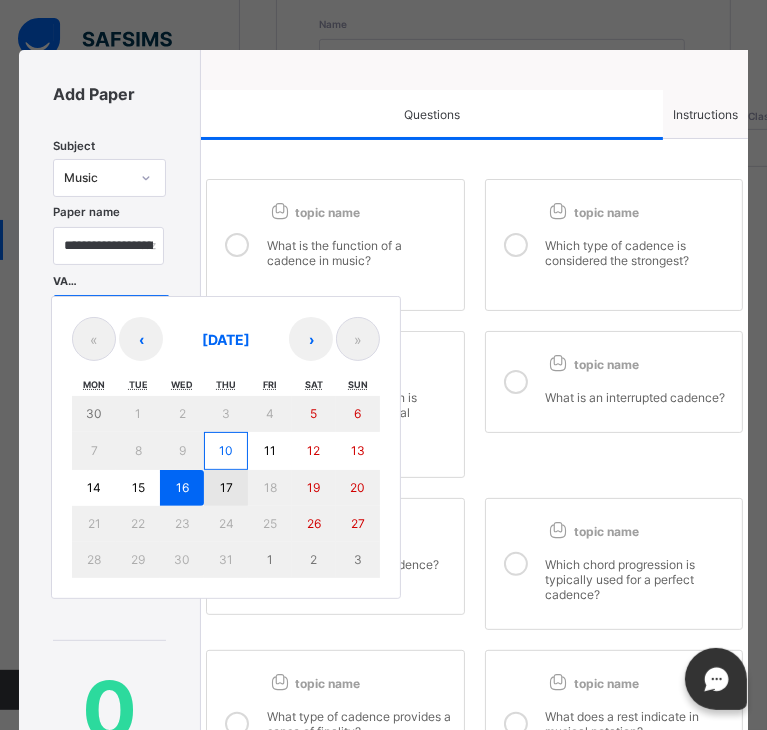 click on "17" at bounding box center [226, 488] 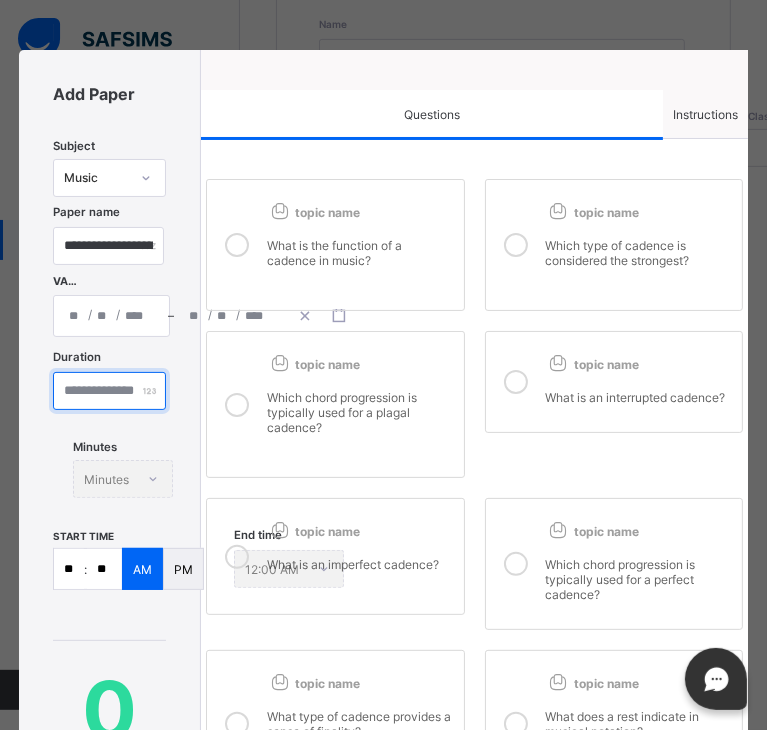 click at bounding box center (109, 391) 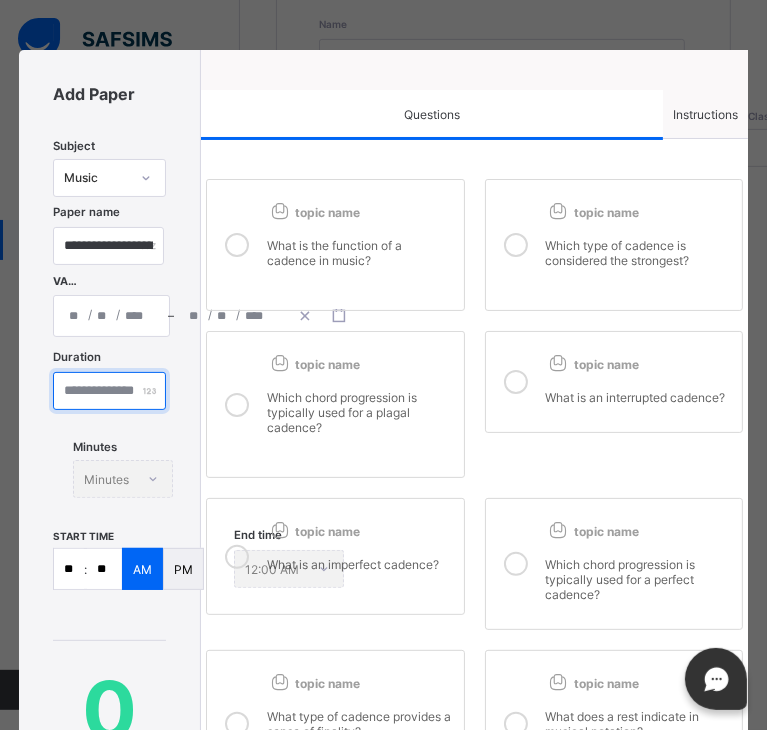 type on "**" 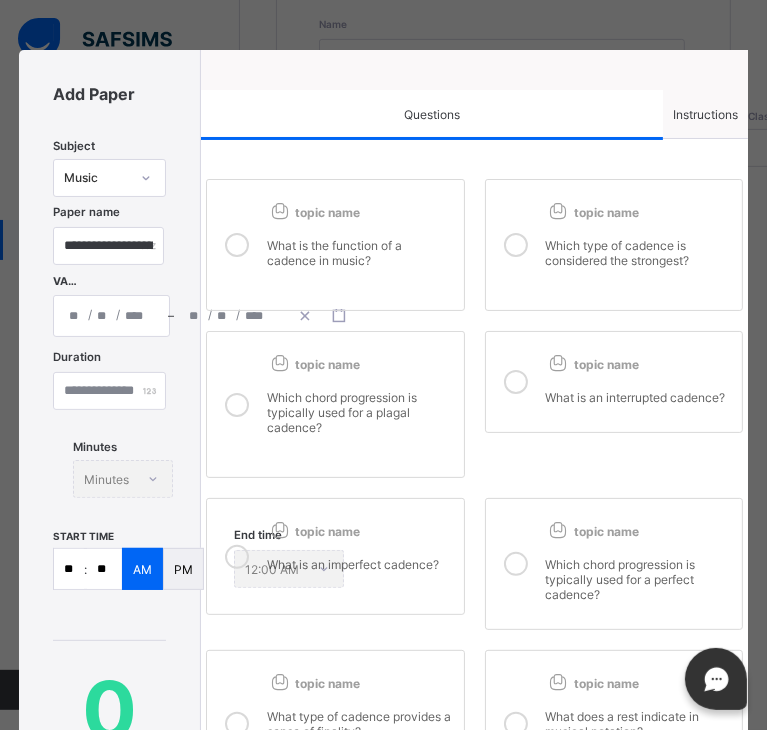 click on "**" at bounding box center [69, 569] 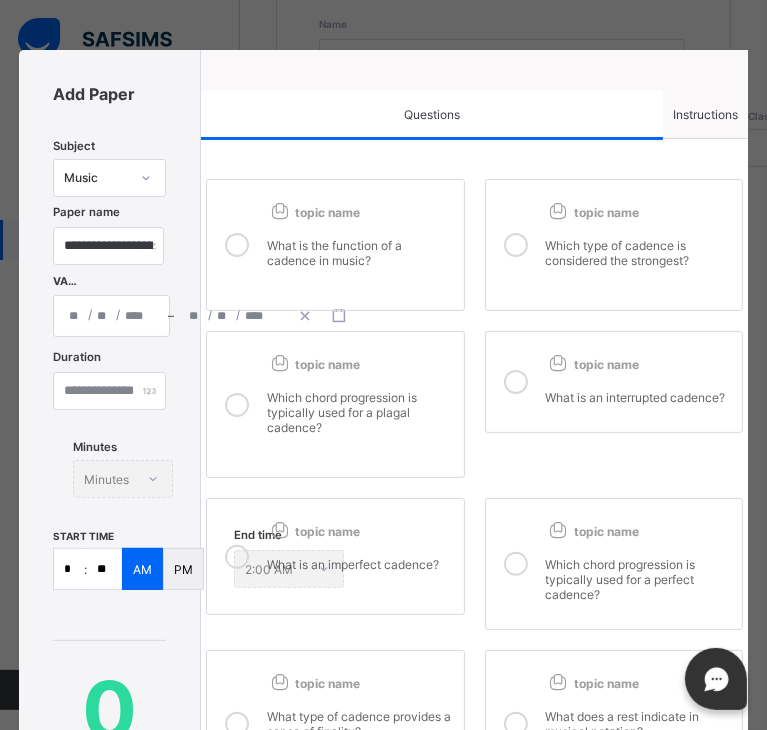 type on "**" 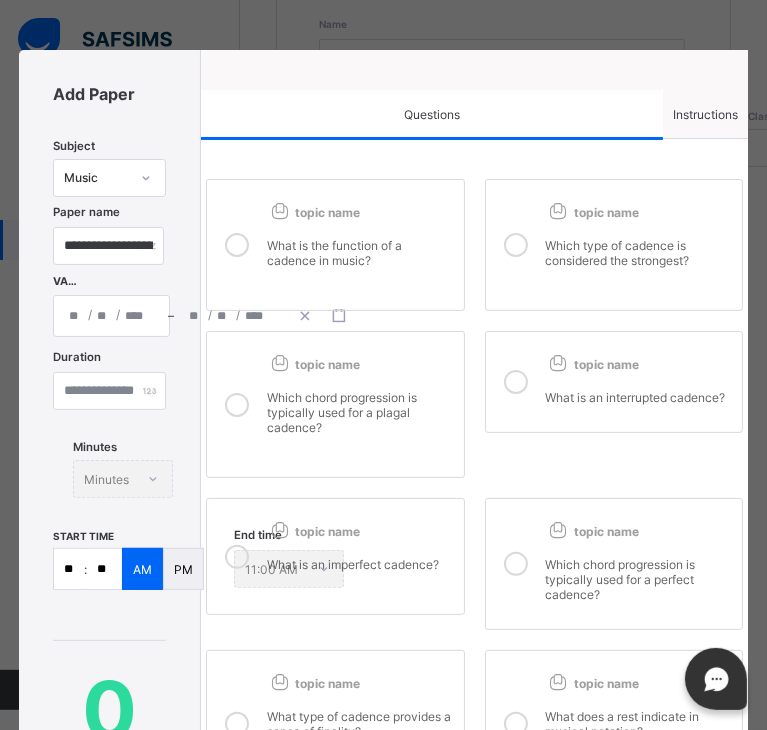 scroll, scrollTop: 1, scrollLeft: 0, axis: vertical 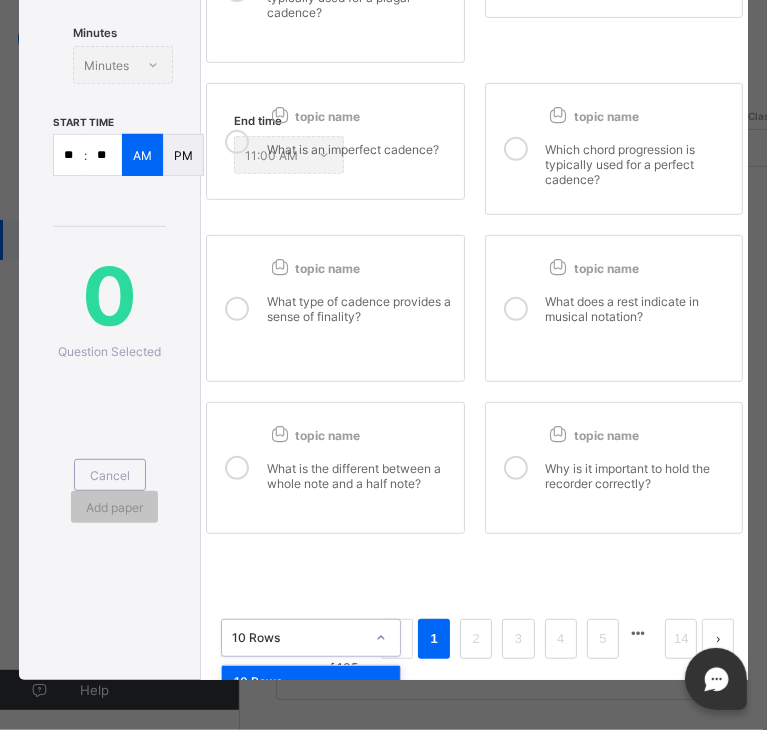 click at bounding box center (381, 638) 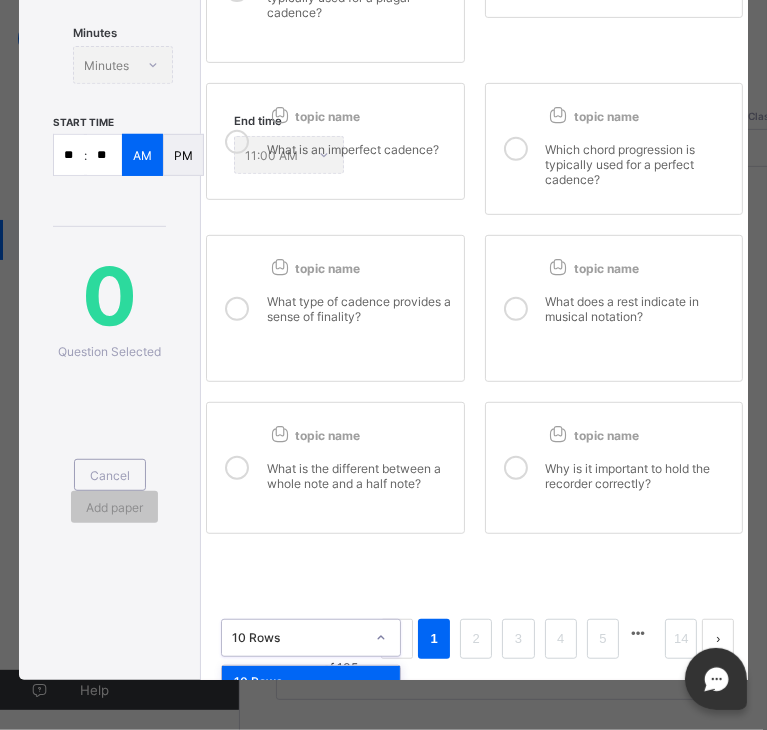 scroll, scrollTop: 80, scrollLeft: 0, axis: vertical 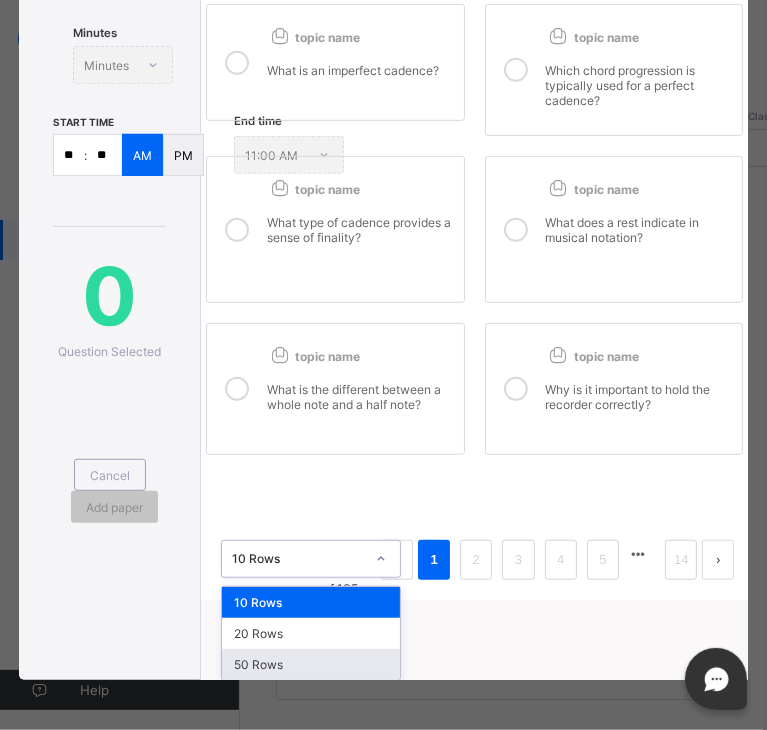 click on "50 Rows" at bounding box center (311, 664) 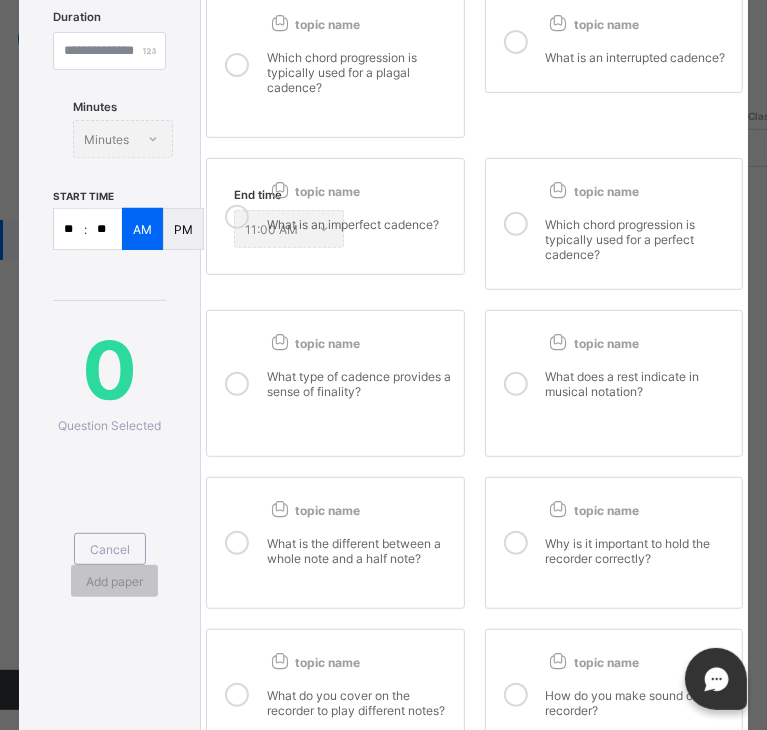 scroll, scrollTop: 418, scrollLeft: 0, axis: vertical 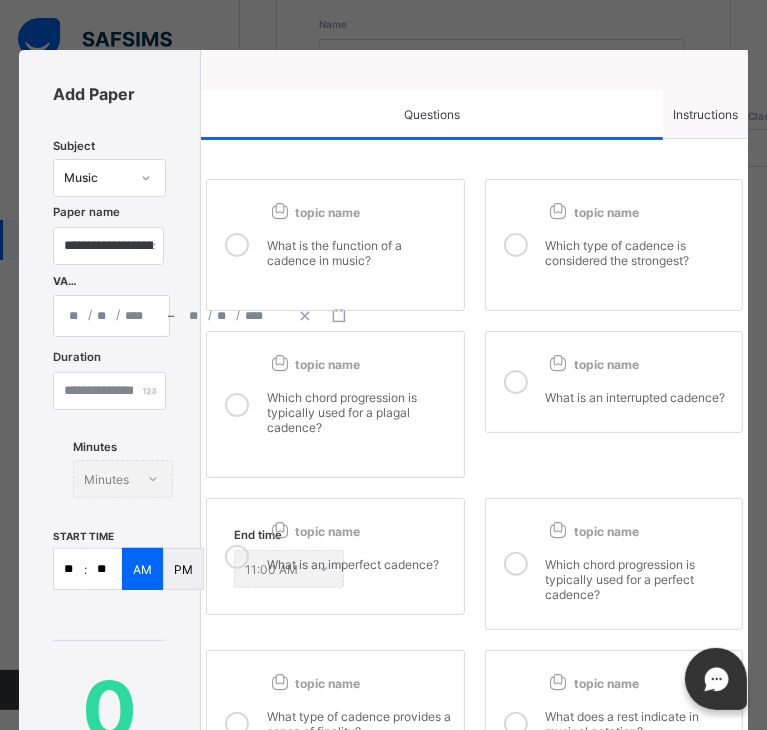 click on "What is the function of a cadence in music?" at bounding box center (360, 260) 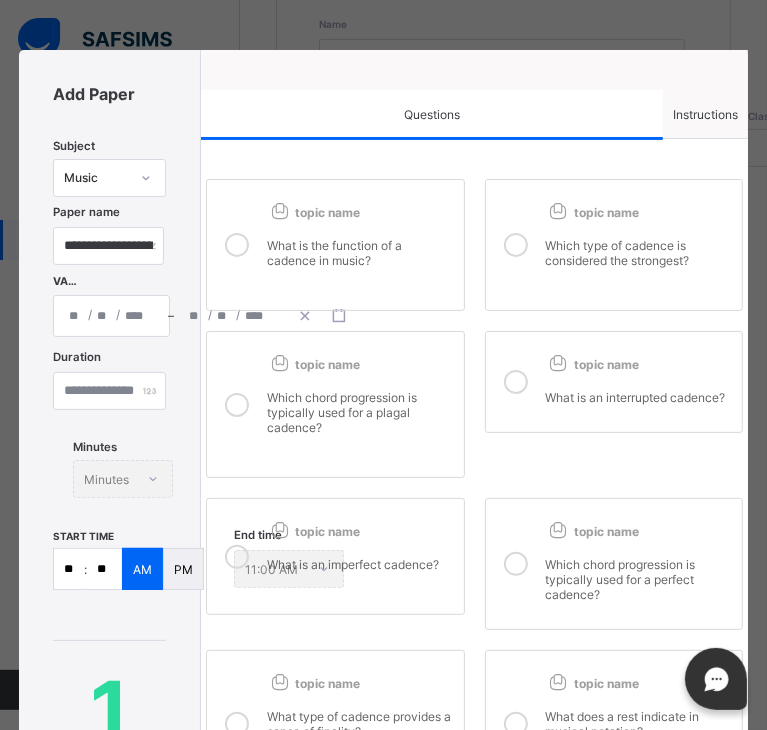 click on "Which type of cadence is considered the strongest?" at bounding box center (639, 252) 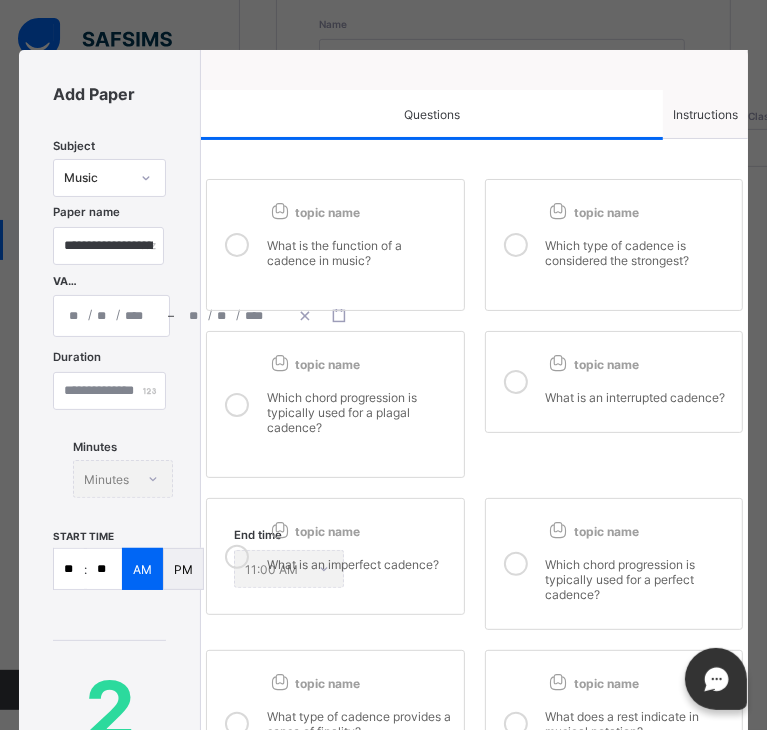 click on "topic name" at bounding box center [592, 364] 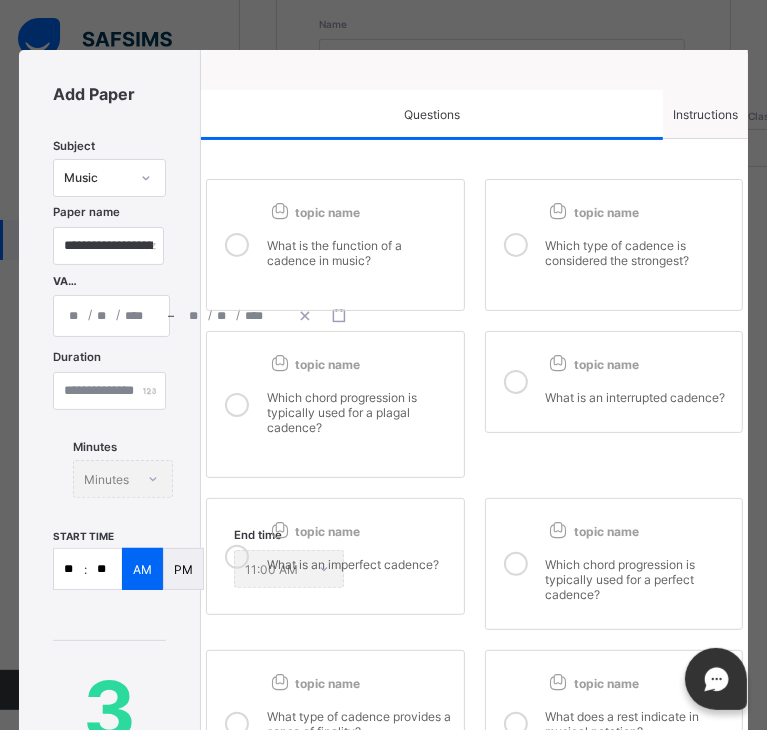 click on "topic name" at bounding box center (592, 531) 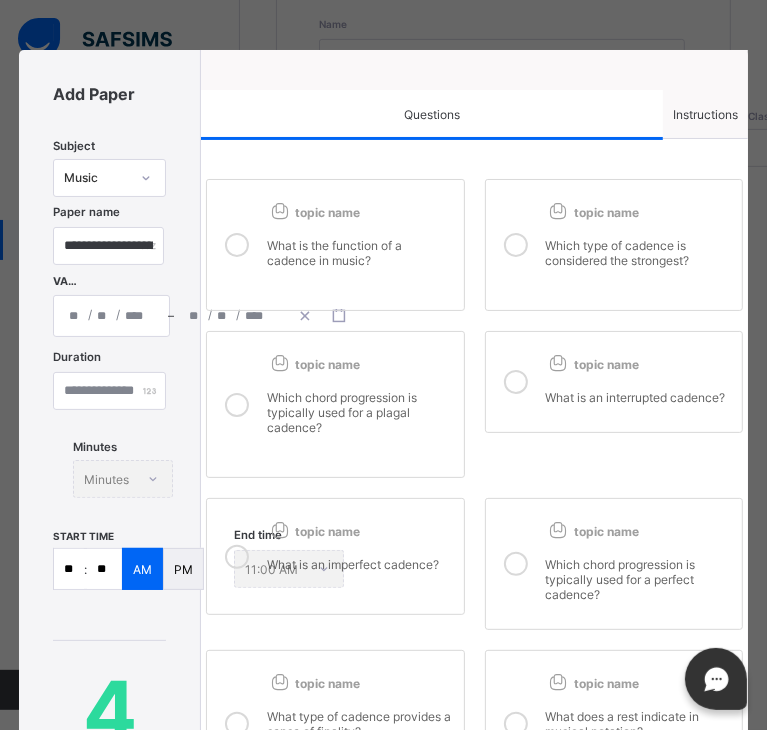 click on "Which chord progression is typically used for a plagal cadence?" at bounding box center (360, 420) 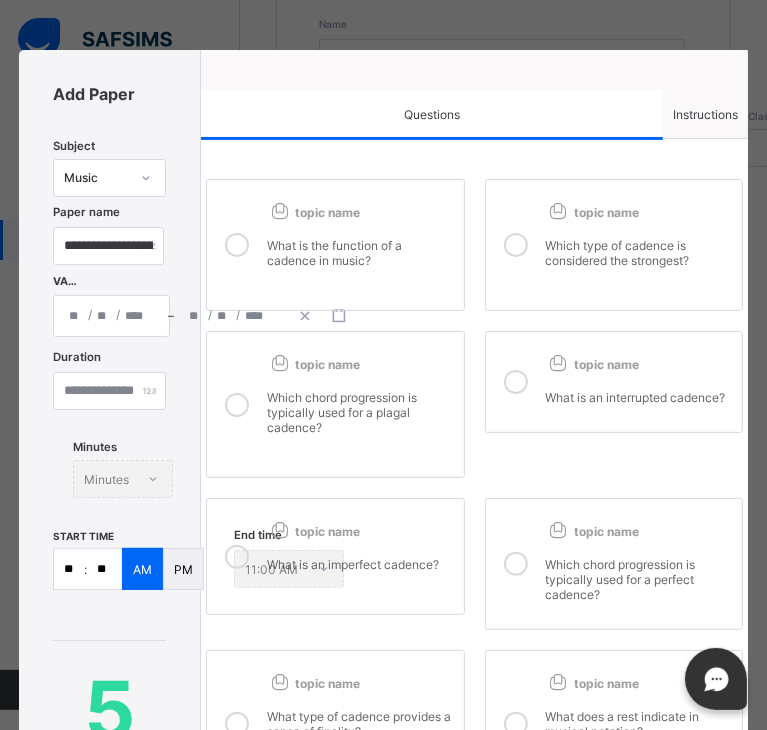 click on "topic name" at bounding box center (360, 527) 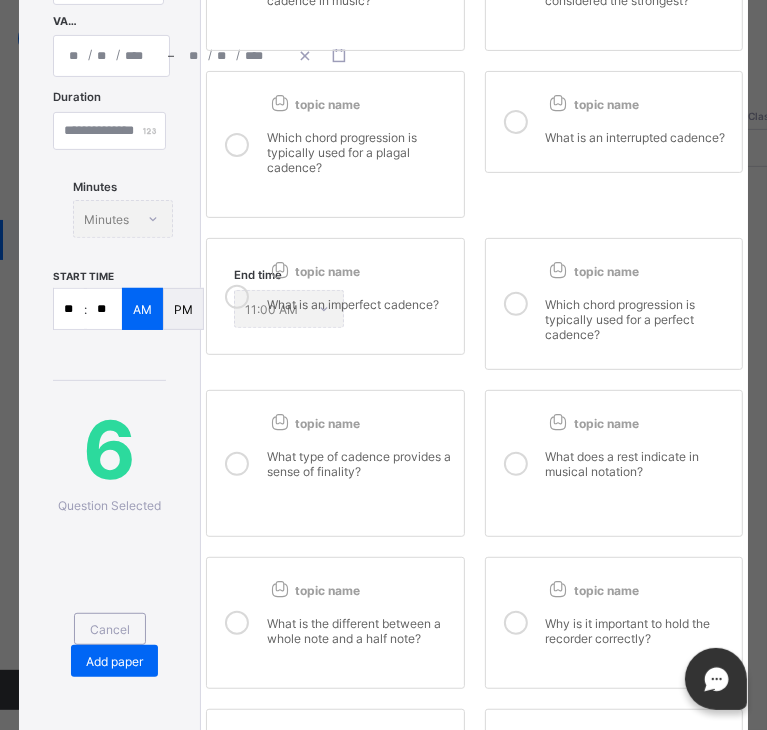 scroll, scrollTop: 360, scrollLeft: 0, axis: vertical 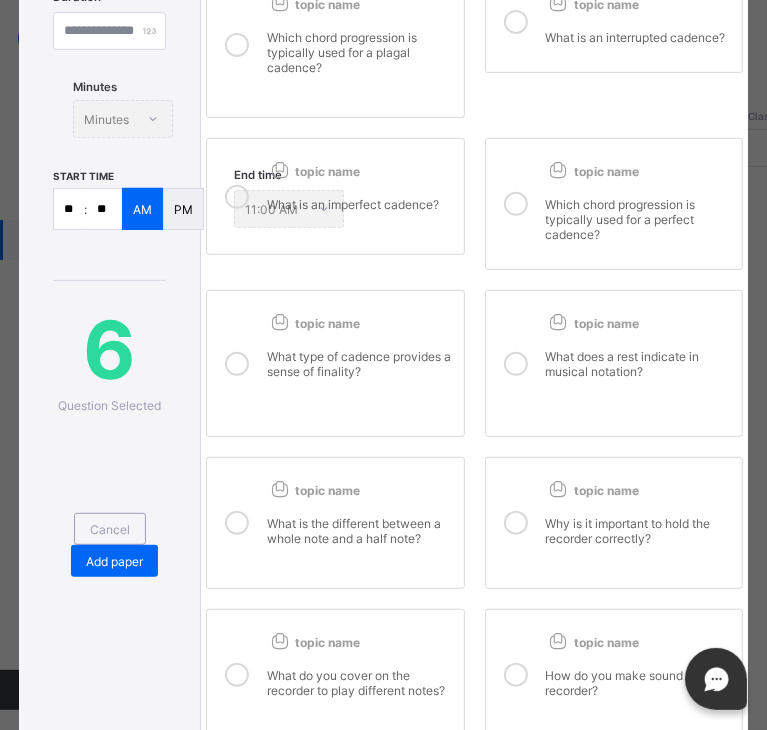 click on "What type of cadence provides a sense of finality?" at bounding box center (360, 379) 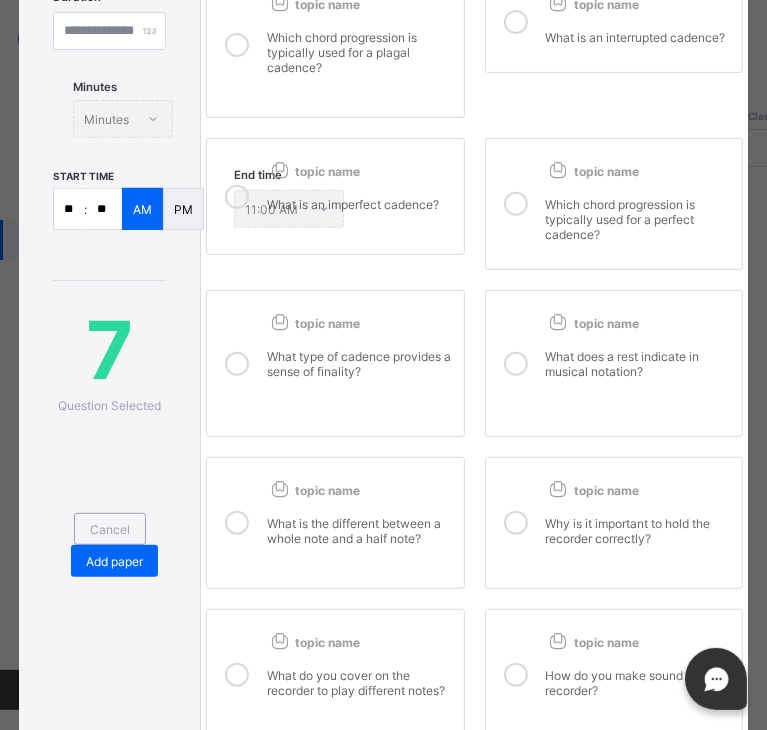 click on "What is the different between a whole note and a half note?" at bounding box center (360, 530) 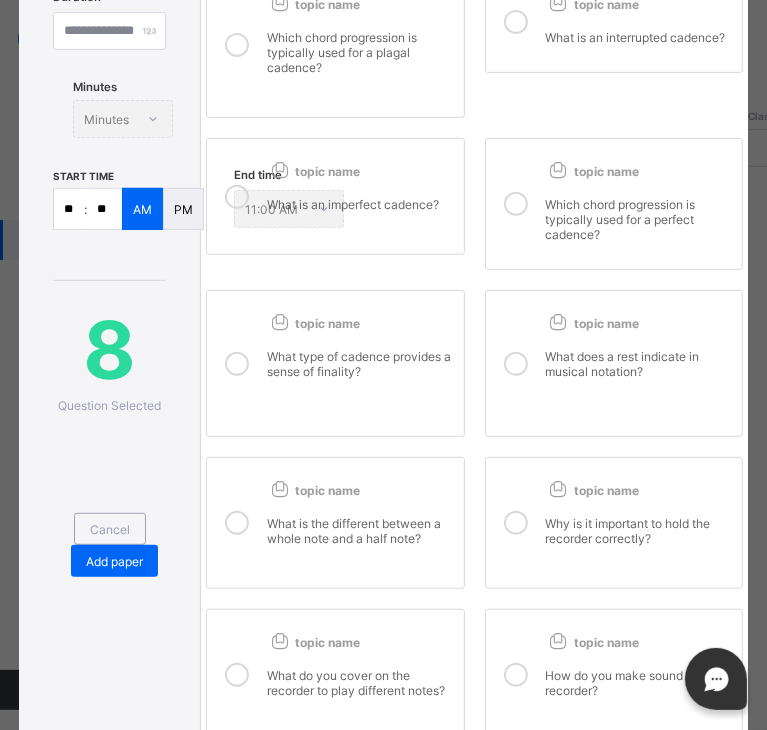 click on "What does a rest indicate in musical notation?" at bounding box center [639, 379] 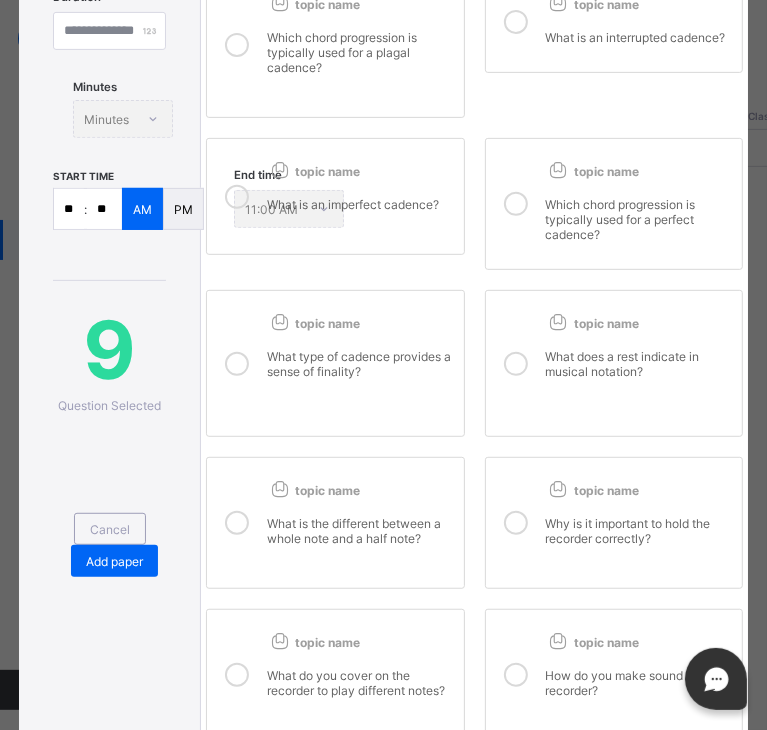 click on "Why is it important to hold the recorder correctly?" at bounding box center [639, 538] 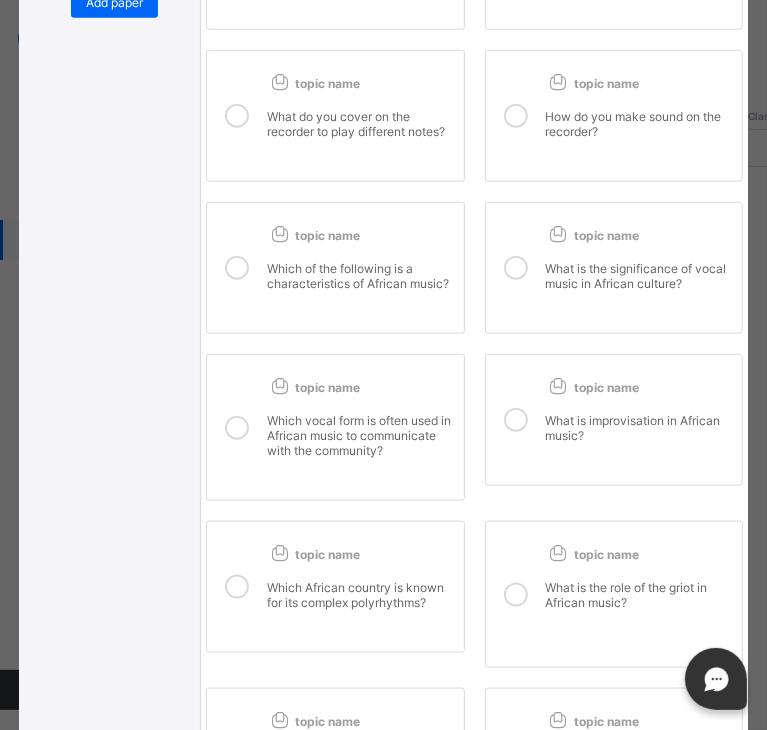 scroll, scrollTop: 920, scrollLeft: 0, axis: vertical 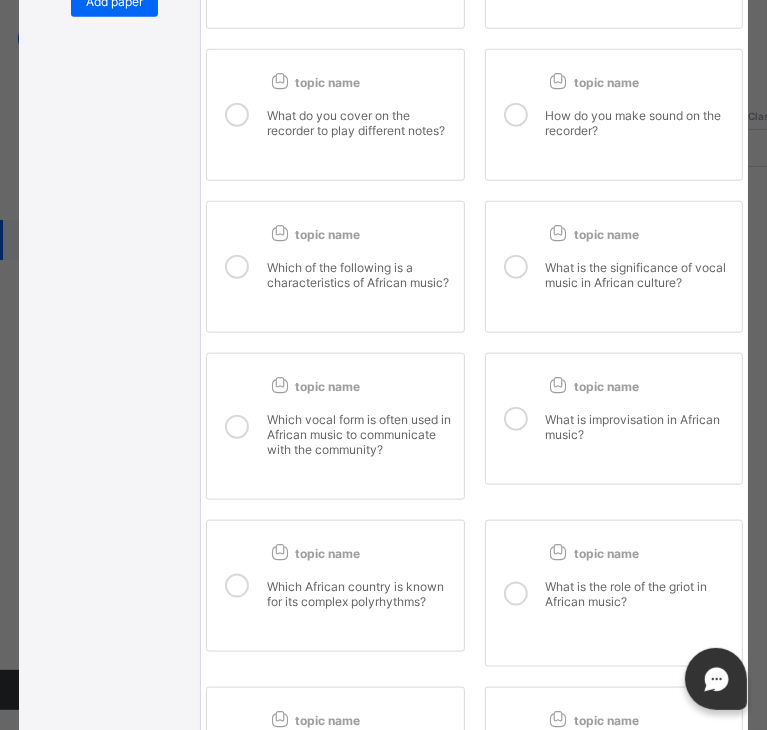 click on "What do you cover on the recorder to play different notes?" at bounding box center [360, 130] 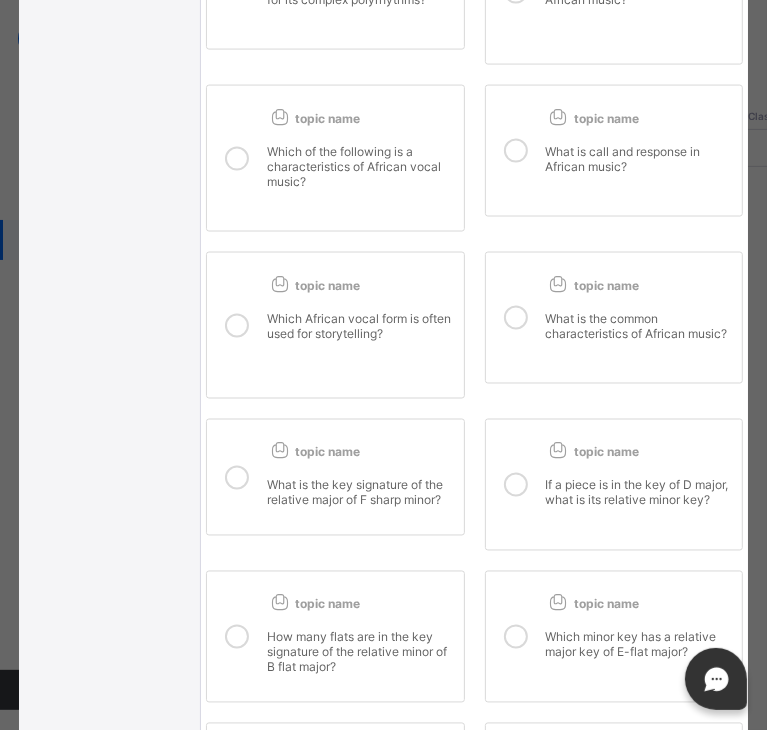 scroll, scrollTop: 1520, scrollLeft: 0, axis: vertical 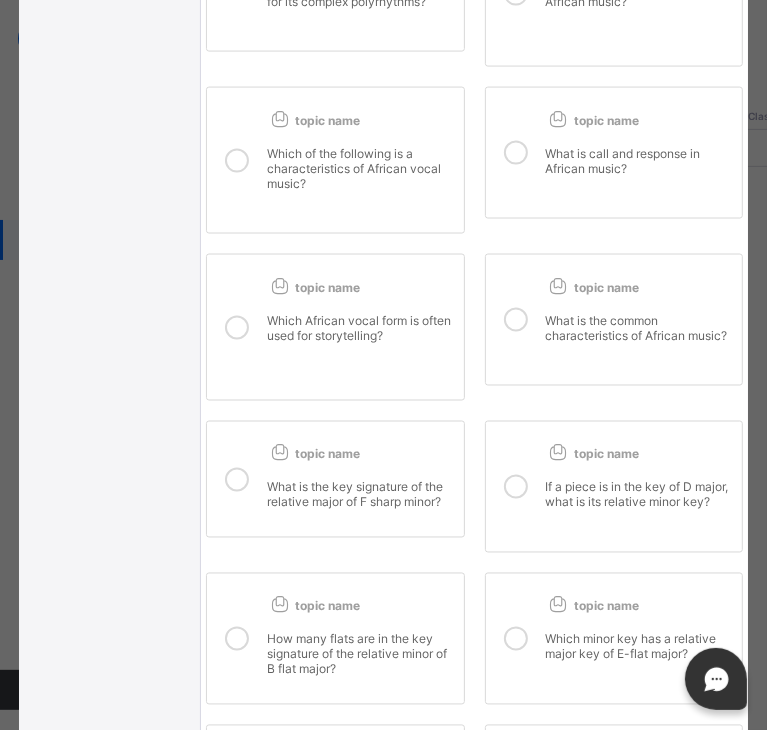 click on "Which of the following is a characteristics of African vocal music?" at bounding box center (360, 176) 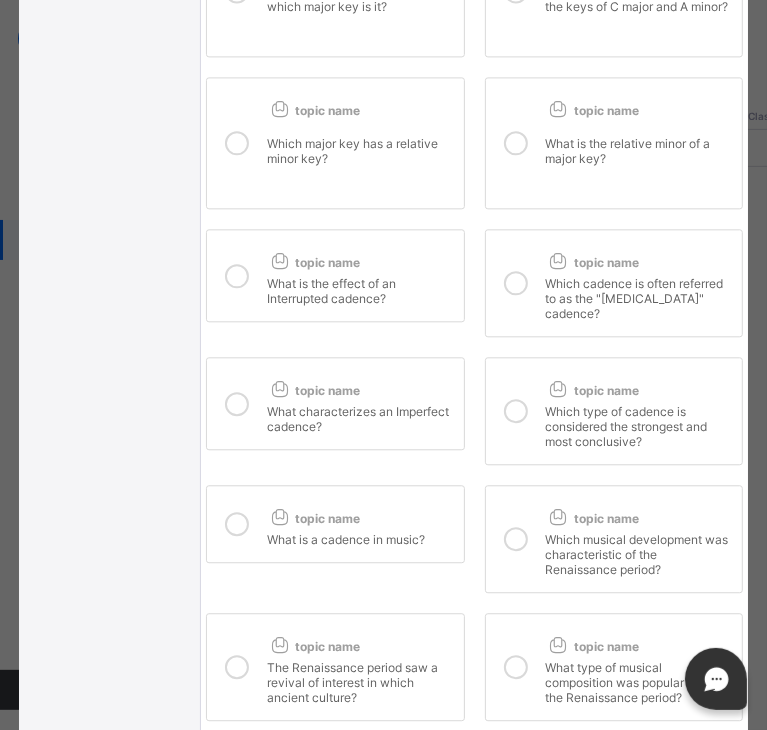 scroll, scrollTop: 2280, scrollLeft: 0, axis: vertical 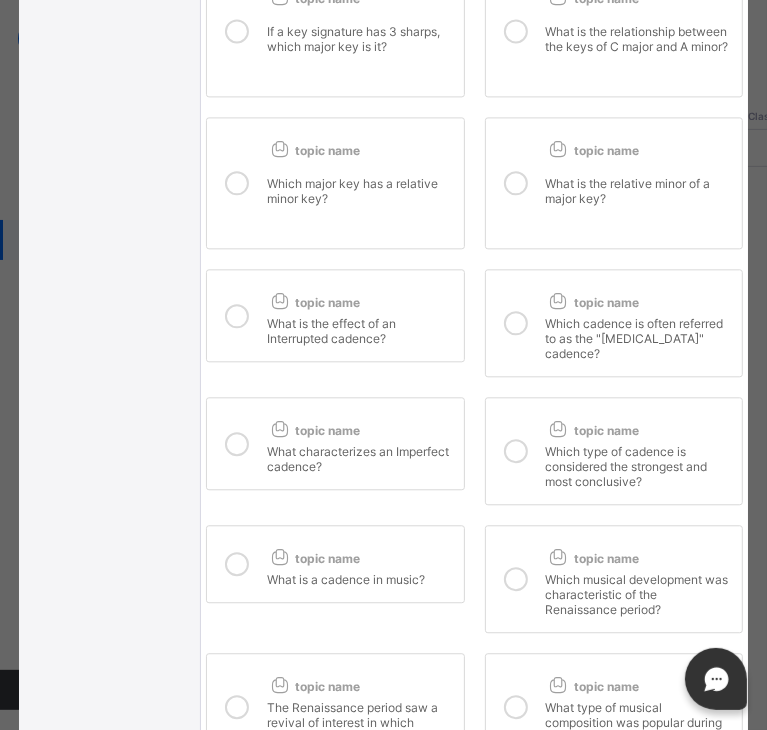click on "If a key signature has 3 sharps, which major key is it?" at bounding box center (360, 46) 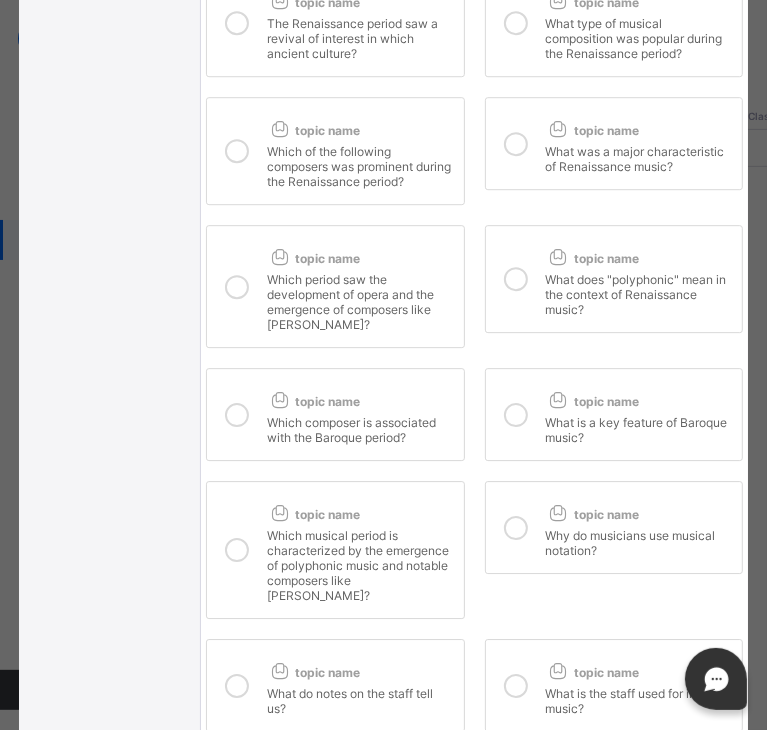 scroll, scrollTop: 2960, scrollLeft: 0, axis: vertical 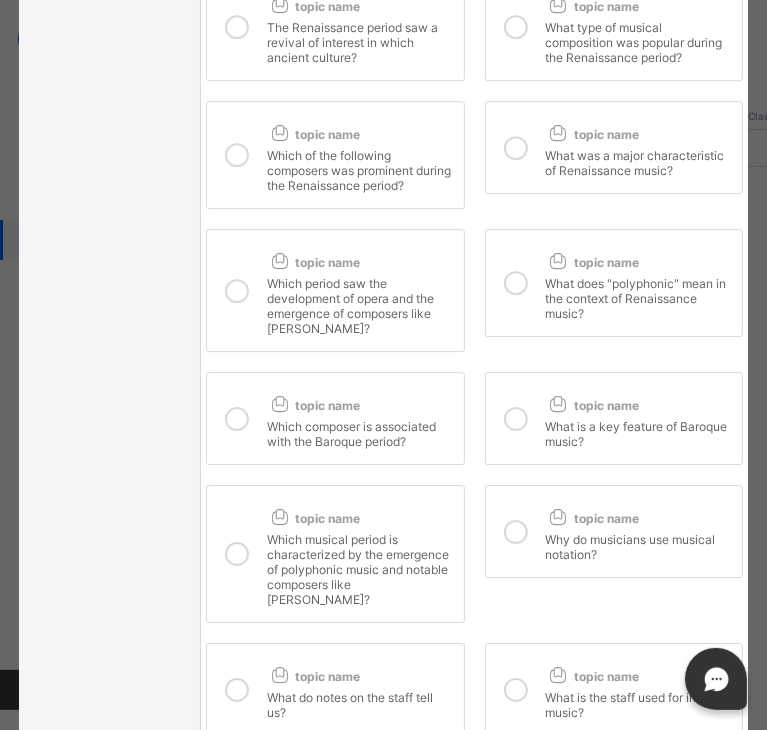 click on "The Renaissance period saw a revival of interest in which ancient culture?" at bounding box center [360, 40] 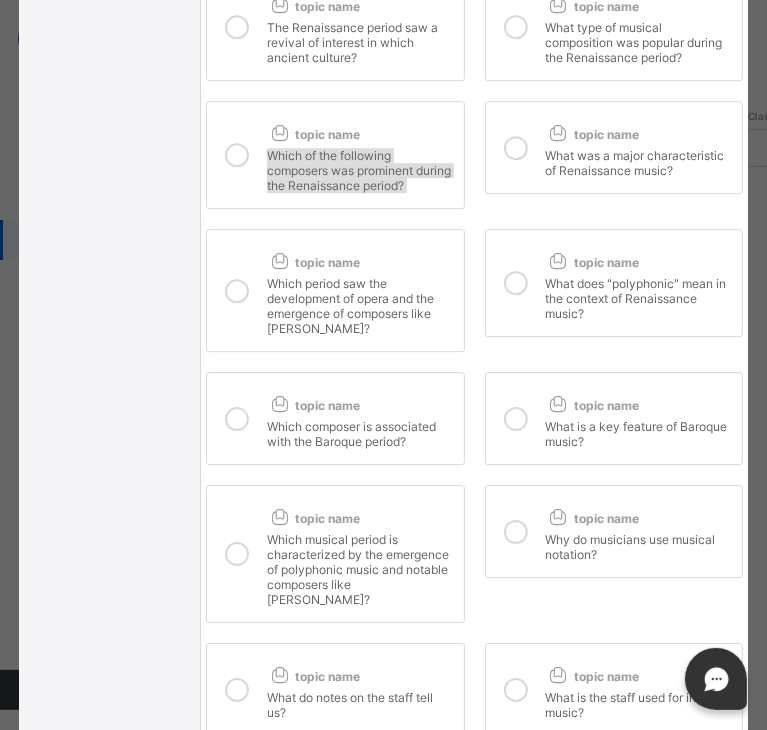 drag, startPoint x: 412, startPoint y: 201, endPoint x: 539, endPoint y: 199, distance: 127.01575 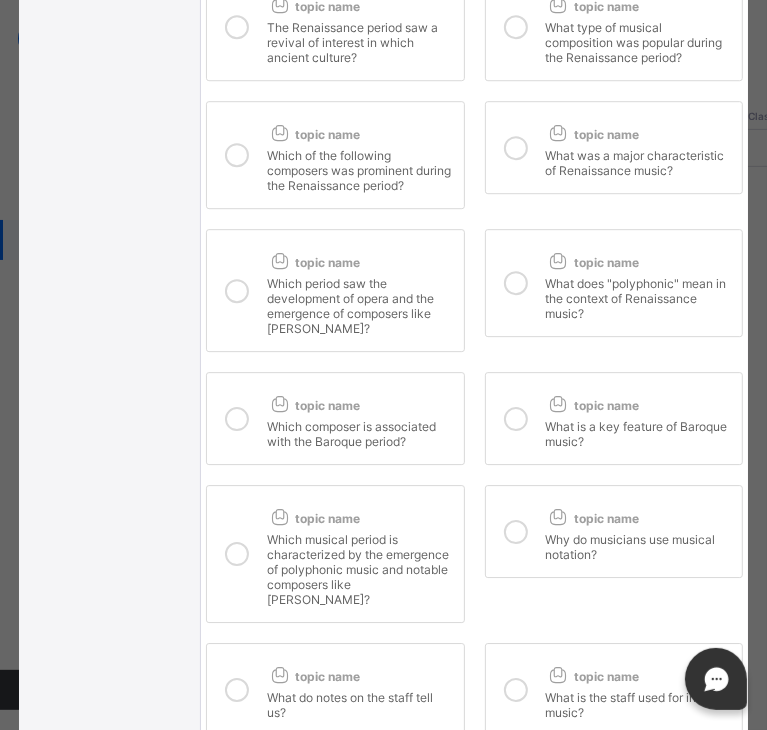click on "topic name   Which of the following composers was prominent during the Renaissance period?" at bounding box center (335, 155) 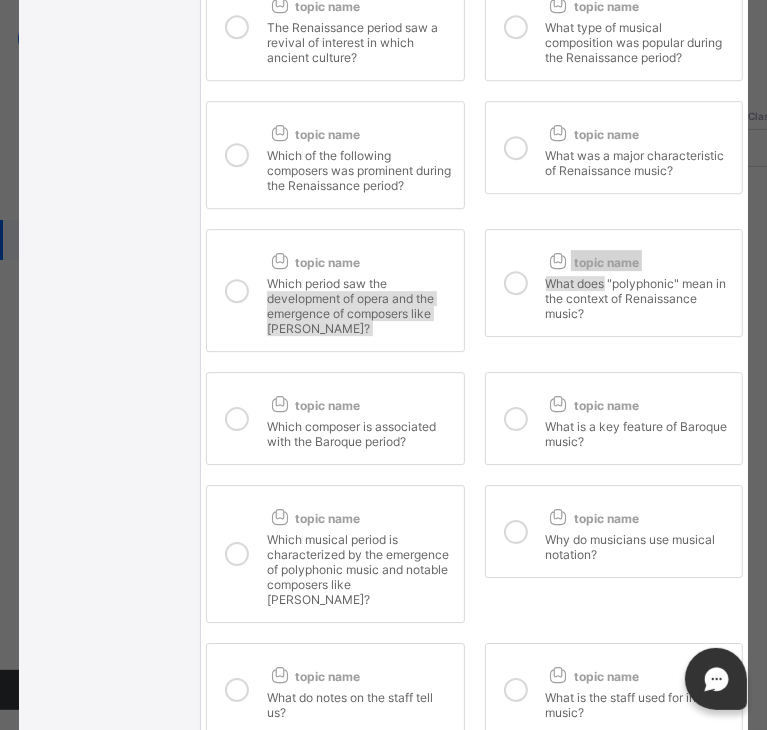 drag, startPoint x: 446, startPoint y: 341, endPoint x: 601, endPoint y: 337, distance: 155.0516 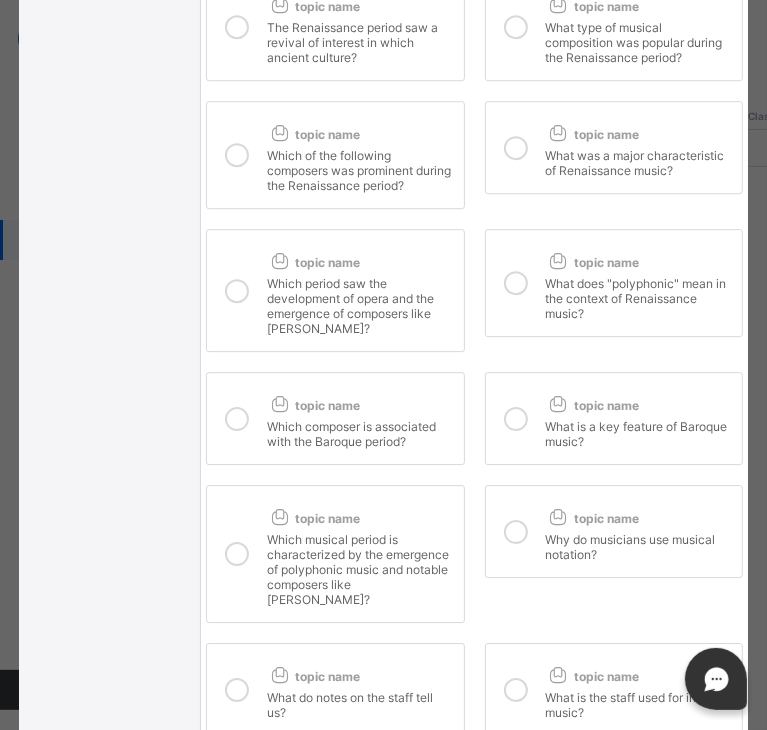 click on "topic name   Which period saw the development of opera and the emergence of composers like [PERSON_NAME]?" at bounding box center (335, 290) 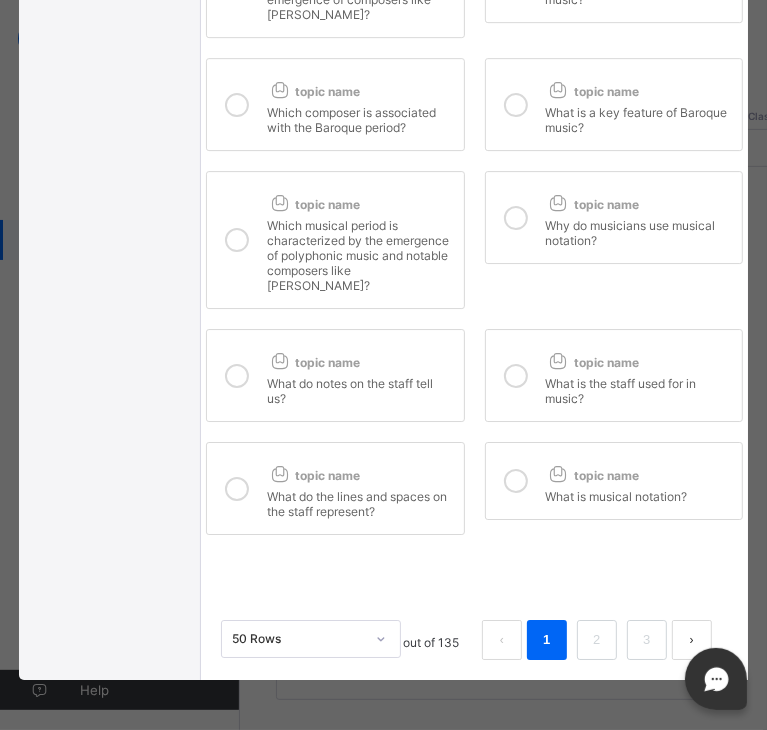 scroll, scrollTop: 3320, scrollLeft: 0, axis: vertical 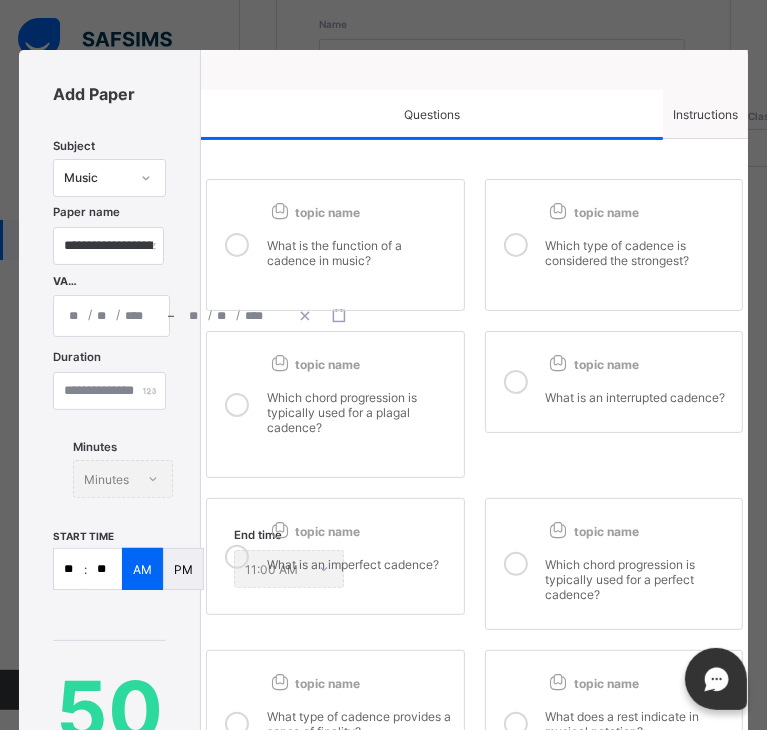 click on "Instructions" at bounding box center [705, 114] 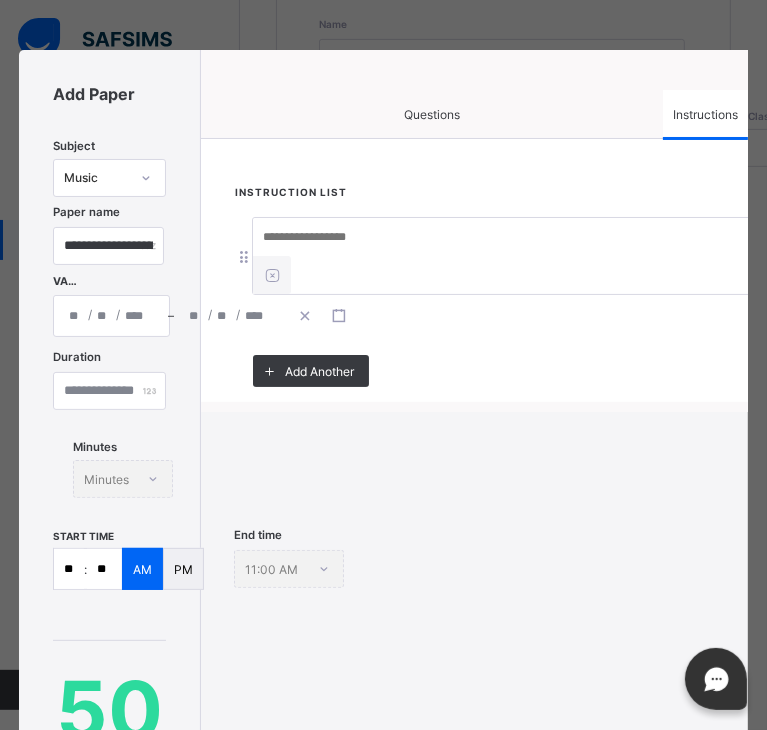 click at bounding box center [603, 237] 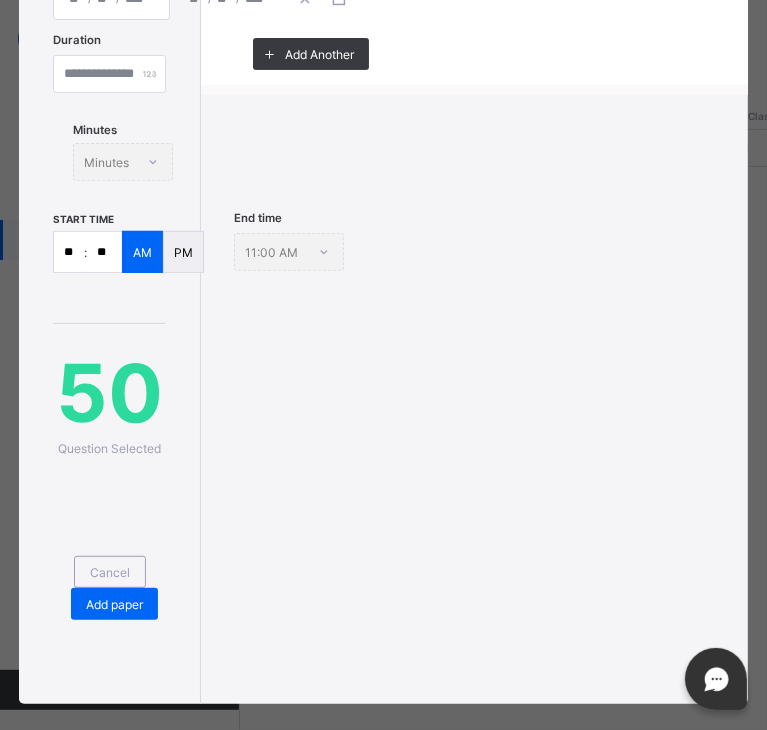 scroll, scrollTop: 340, scrollLeft: 0, axis: vertical 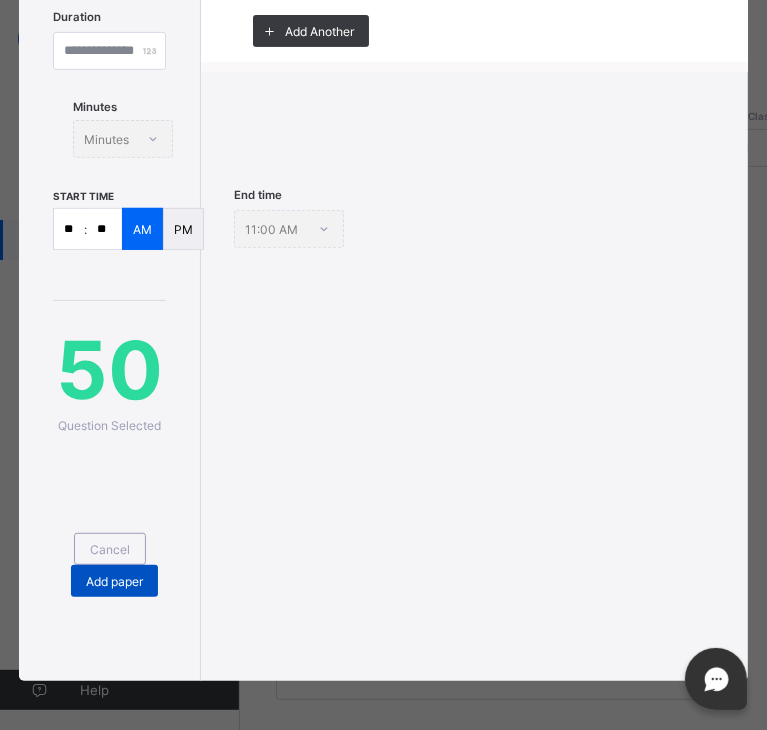 type on "**********" 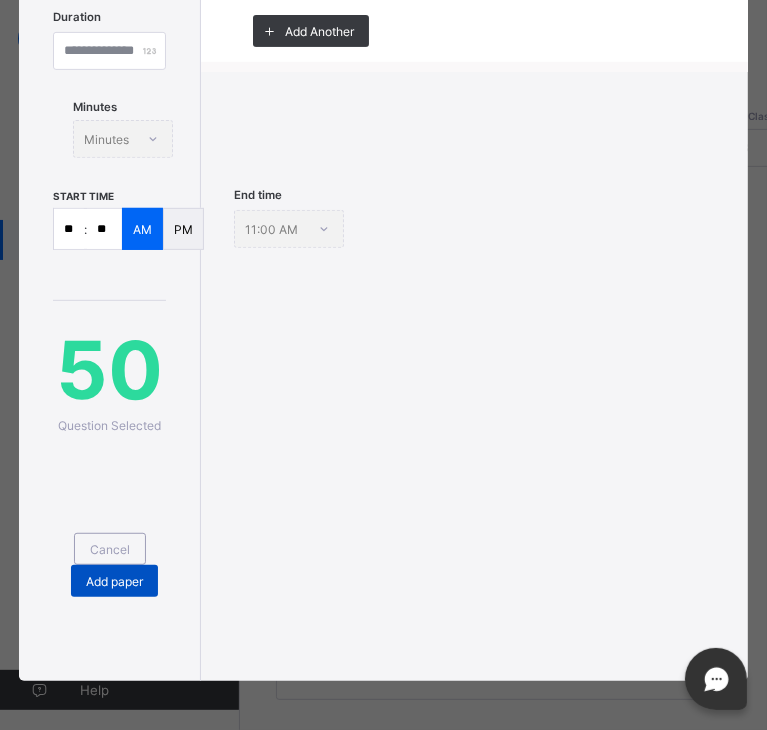 click on "Add paper" at bounding box center (114, 581) 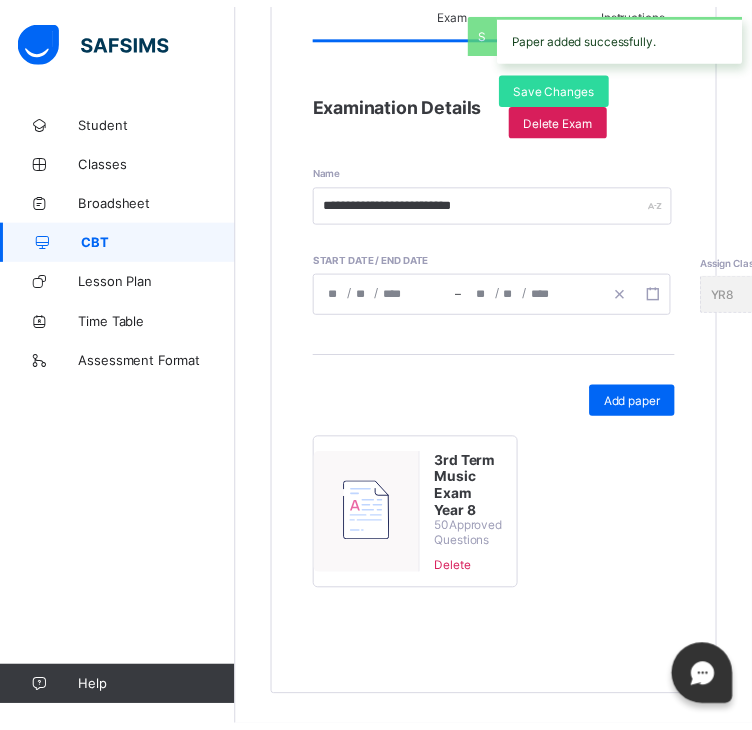 scroll, scrollTop: 283, scrollLeft: 0, axis: vertical 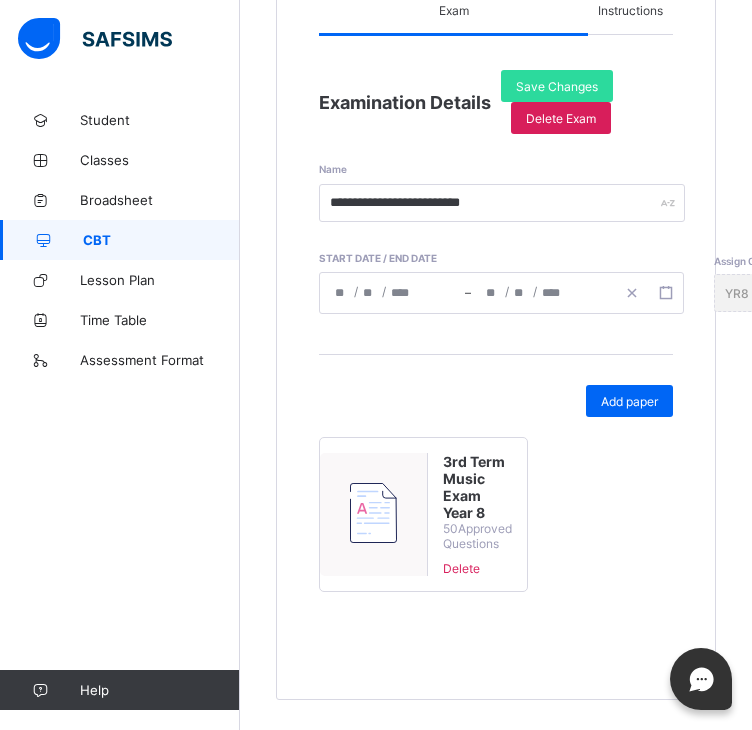click on "CBT" at bounding box center (161, 240) 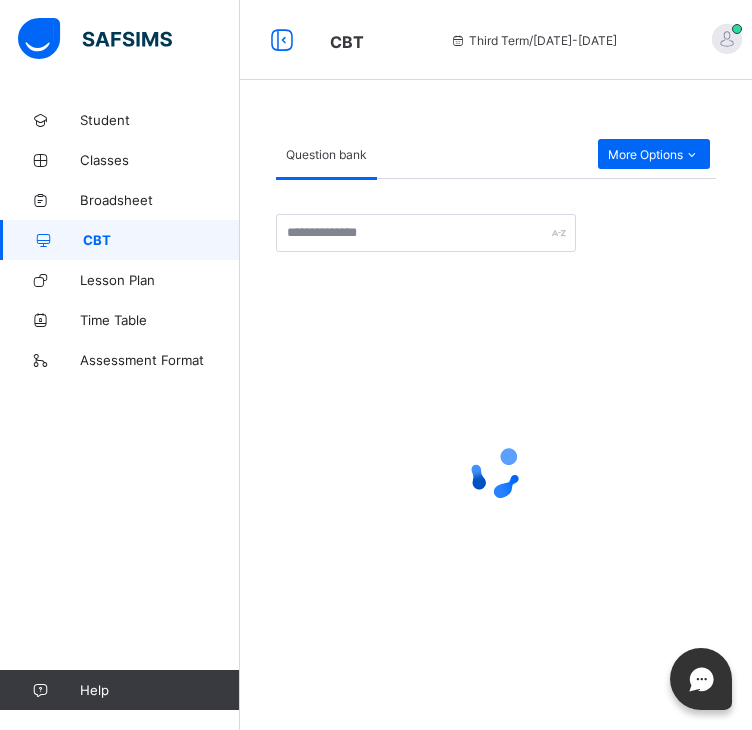 scroll, scrollTop: 0, scrollLeft: 0, axis: both 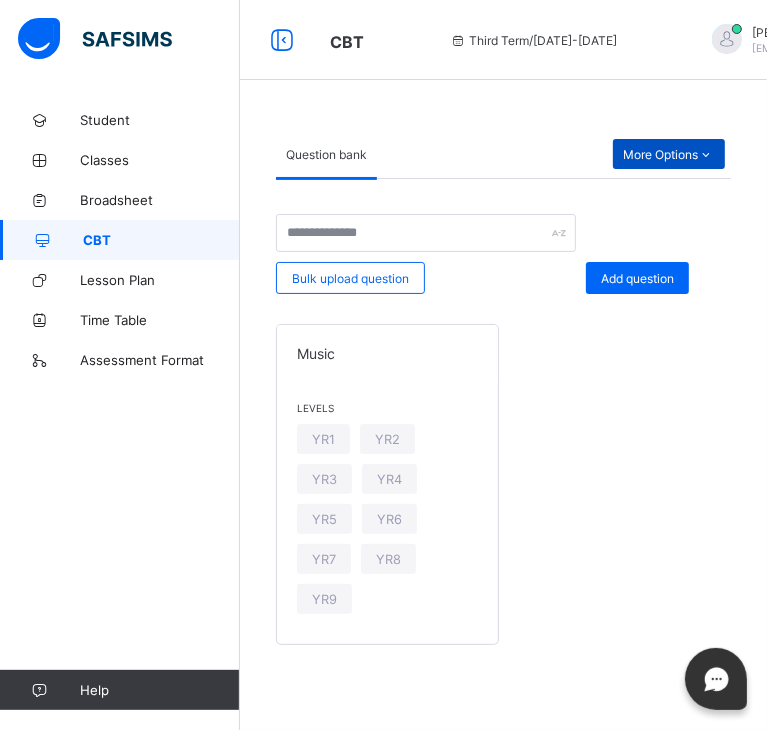click on "More Options" at bounding box center [669, 154] 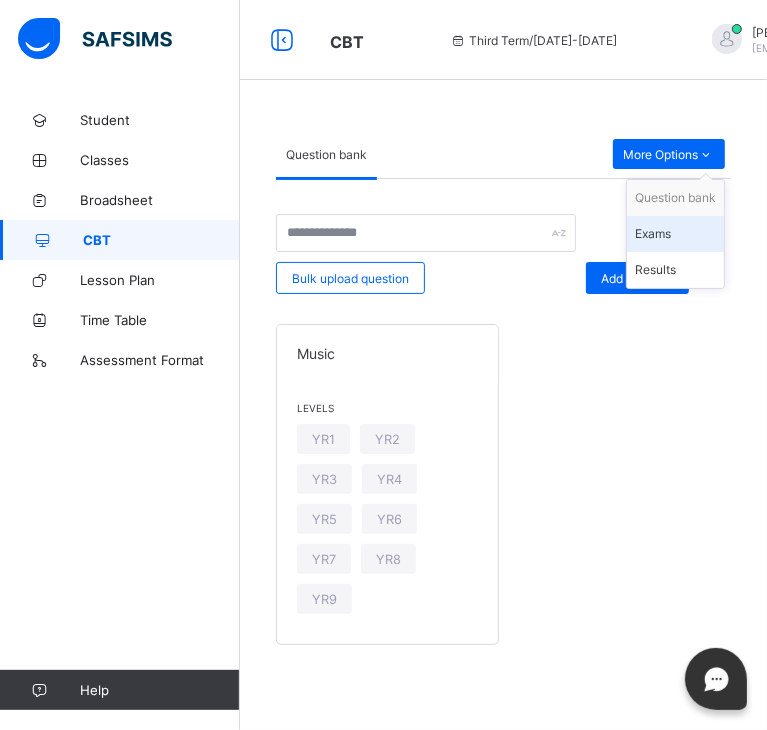 click on "Exams" at bounding box center [675, 234] 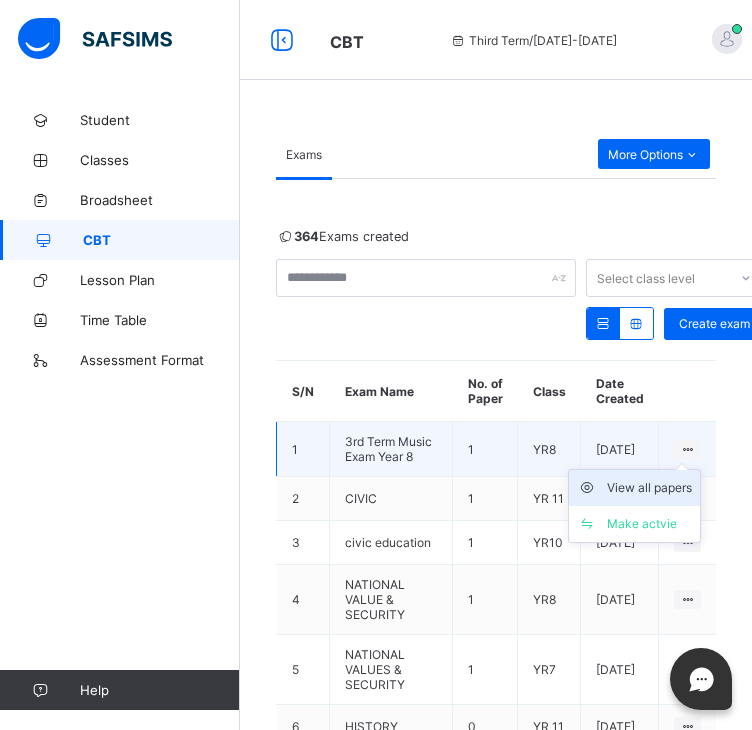 click on "View all papers" at bounding box center (649, 488) 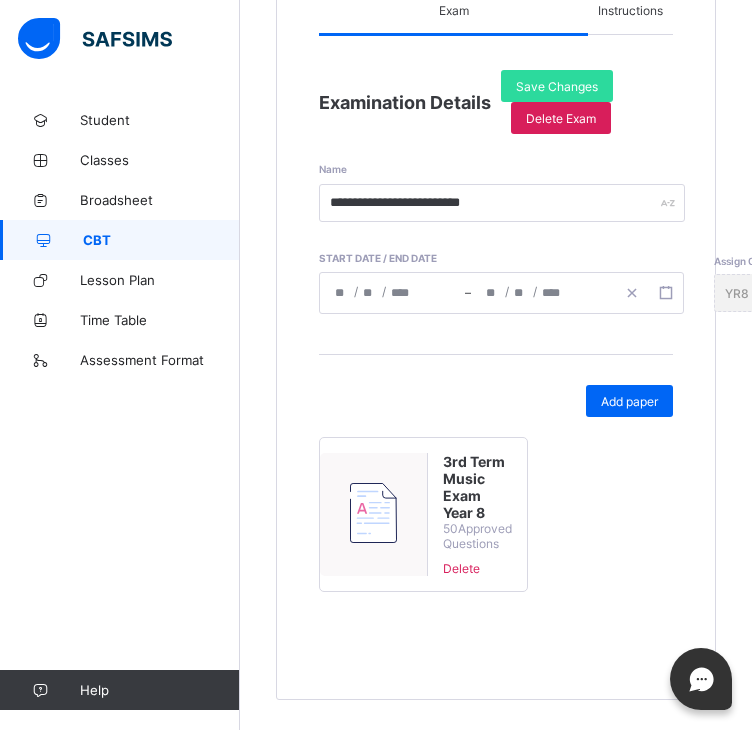 scroll, scrollTop: 0, scrollLeft: 0, axis: both 